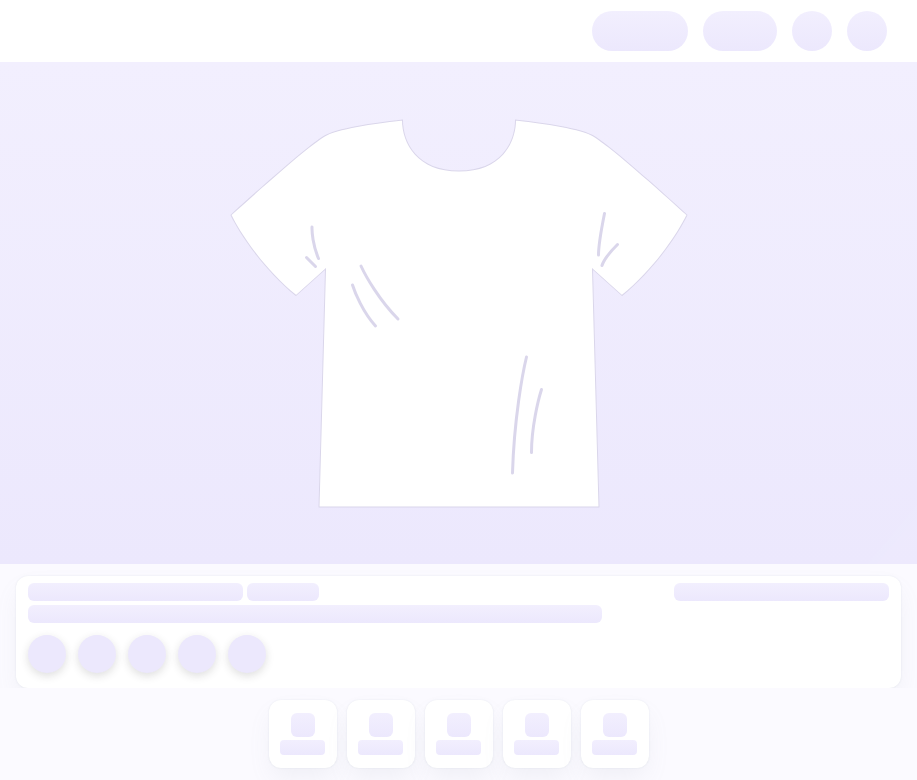scroll, scrollTop: 0, scrollLeft: 0, axis: both 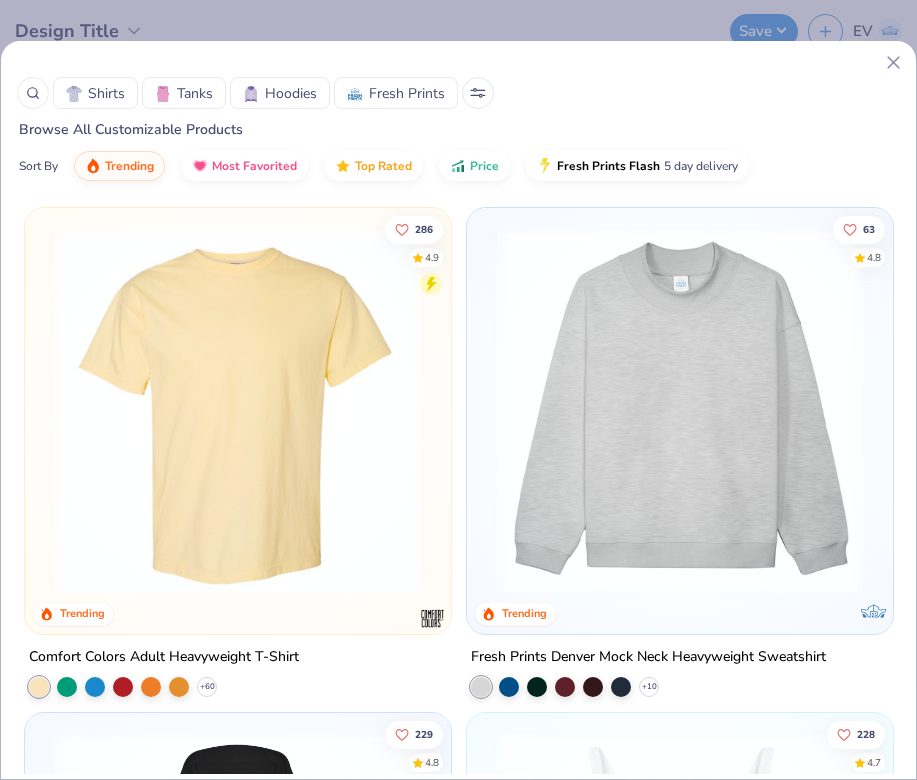 click 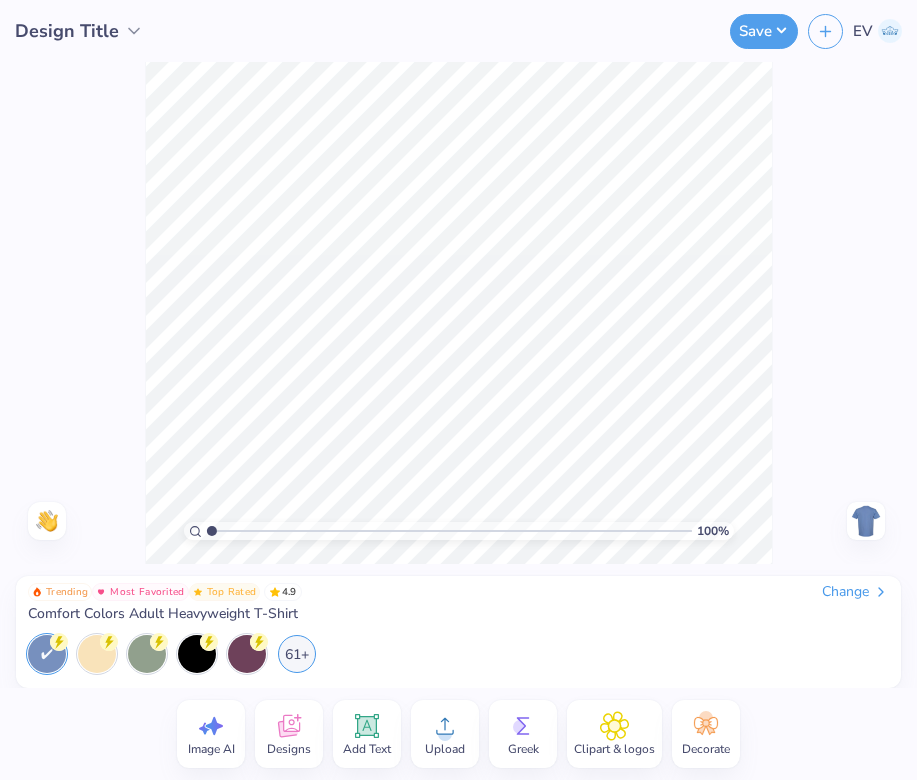 click at bounding box center [890, 31] 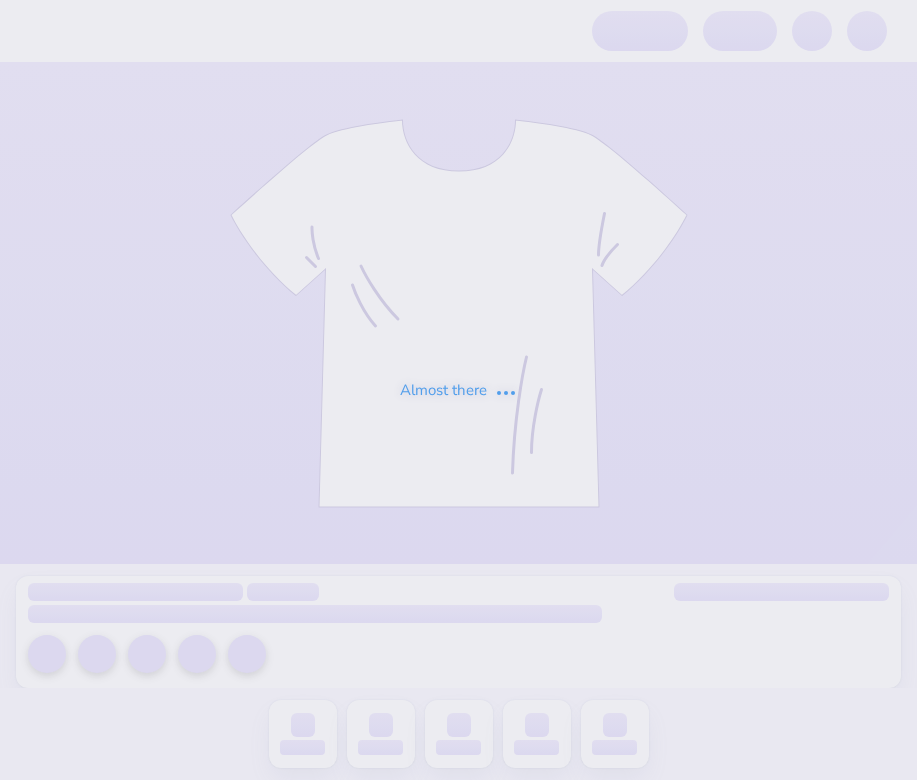 scroll, scrollTop: 0, scrollLeft: 0, axis: both 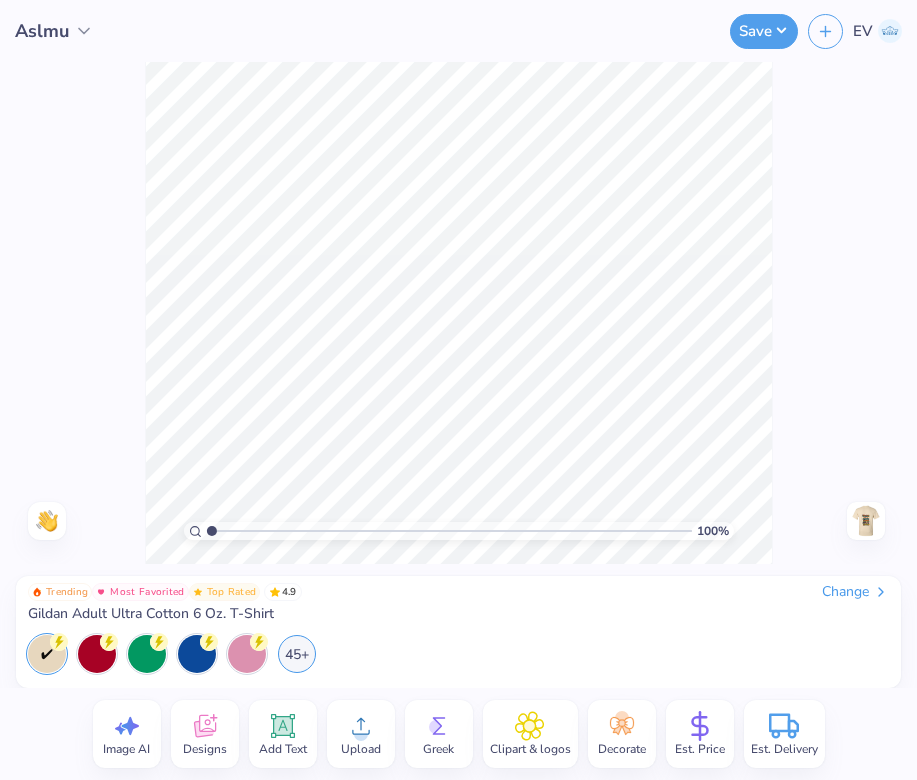 click at bounding box center [866, 521] 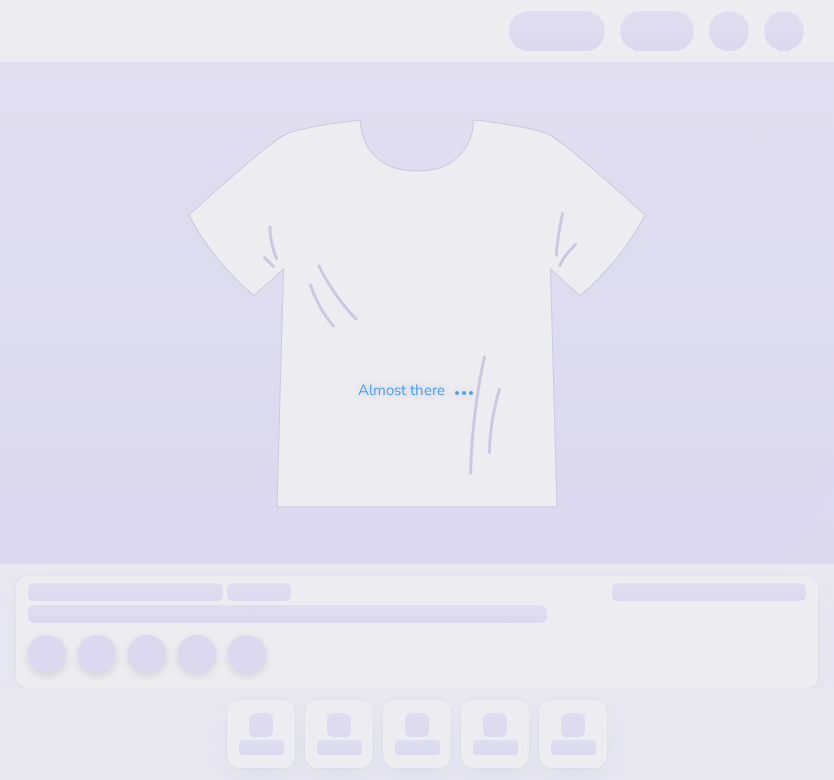 scroll, scrollTop: 0, scrollLeft: 0, axis: both 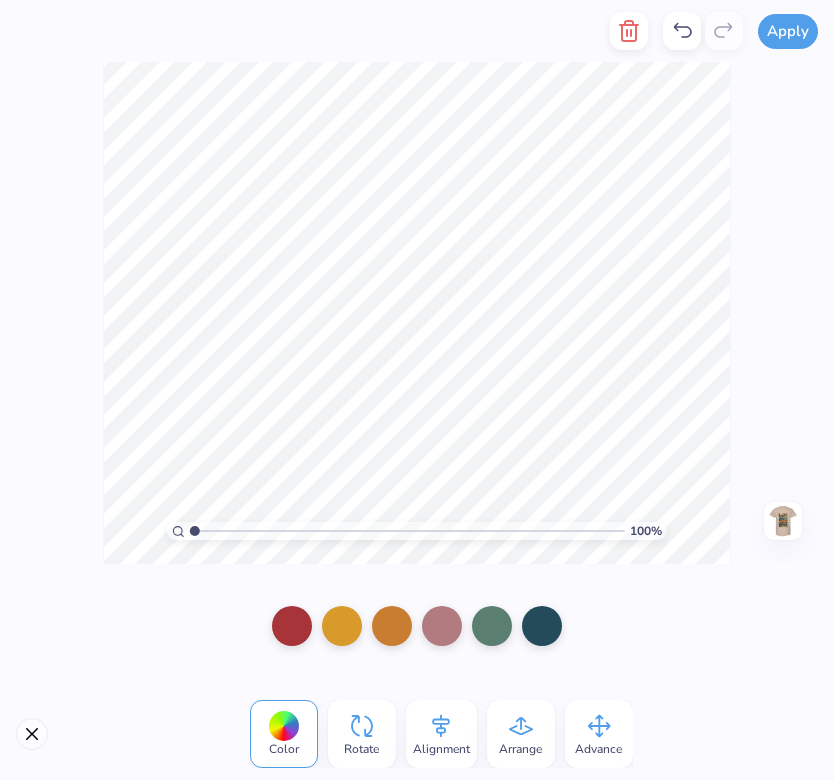 click at bounding box center (783, 521) 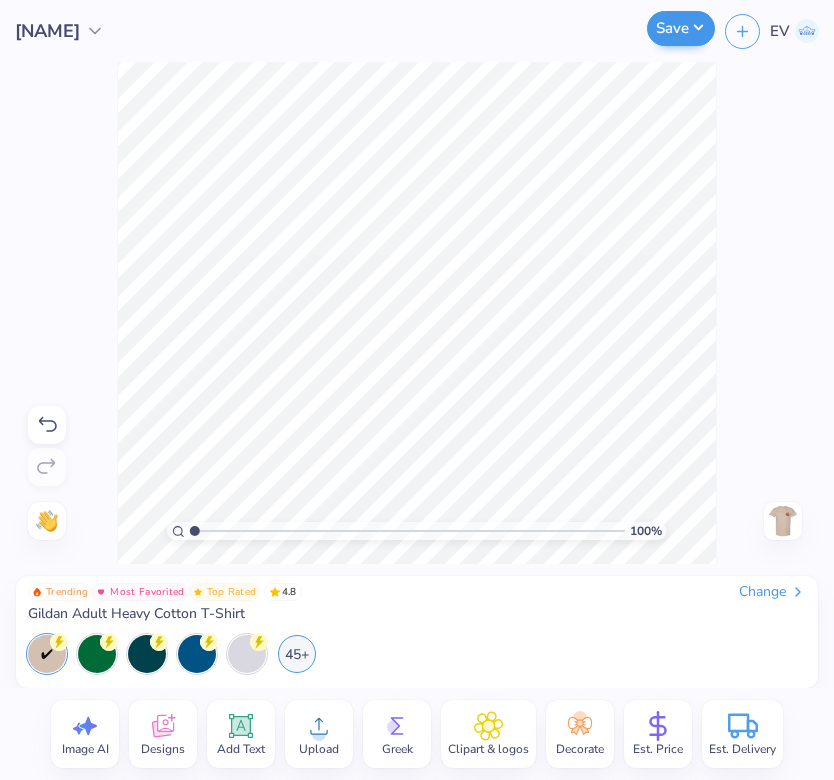 click on "Save" at bounding box center (681, 28) 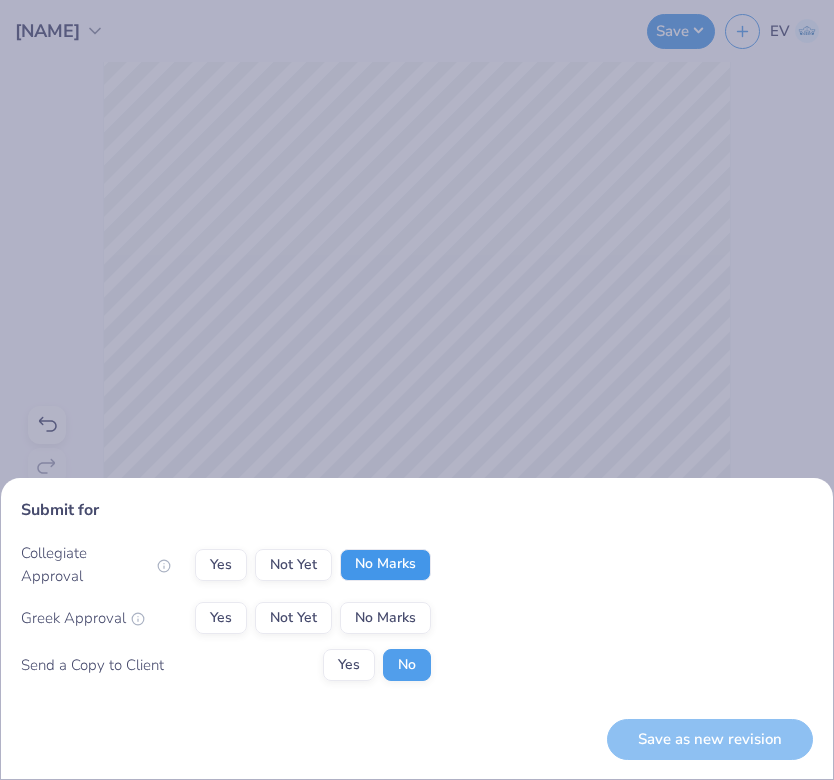 click on "No Marks" at bounding box center [385, 565] 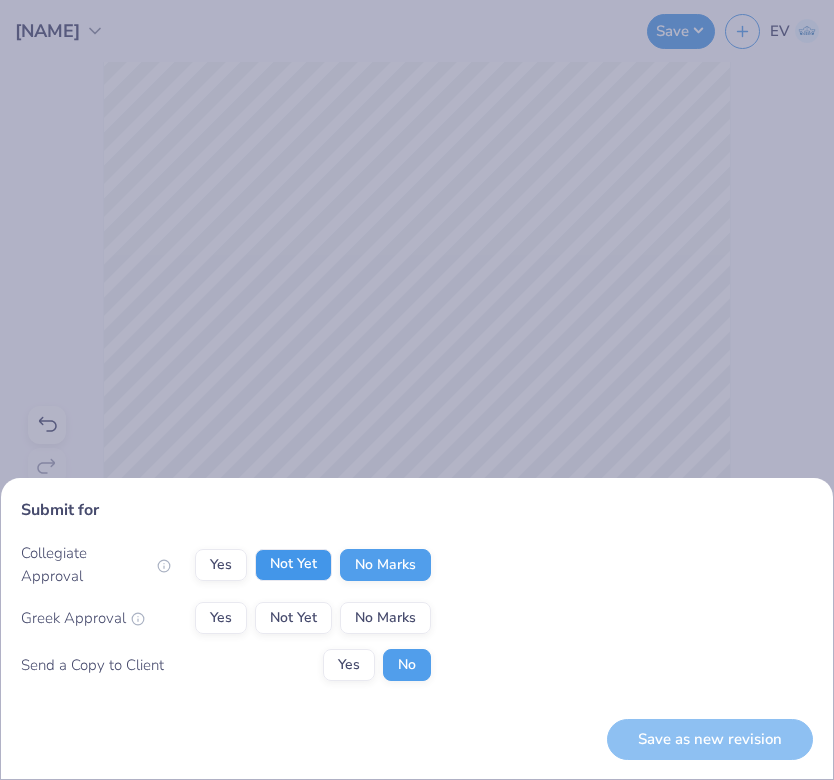 click on "Not Yet" at bounding box center [293, 565] 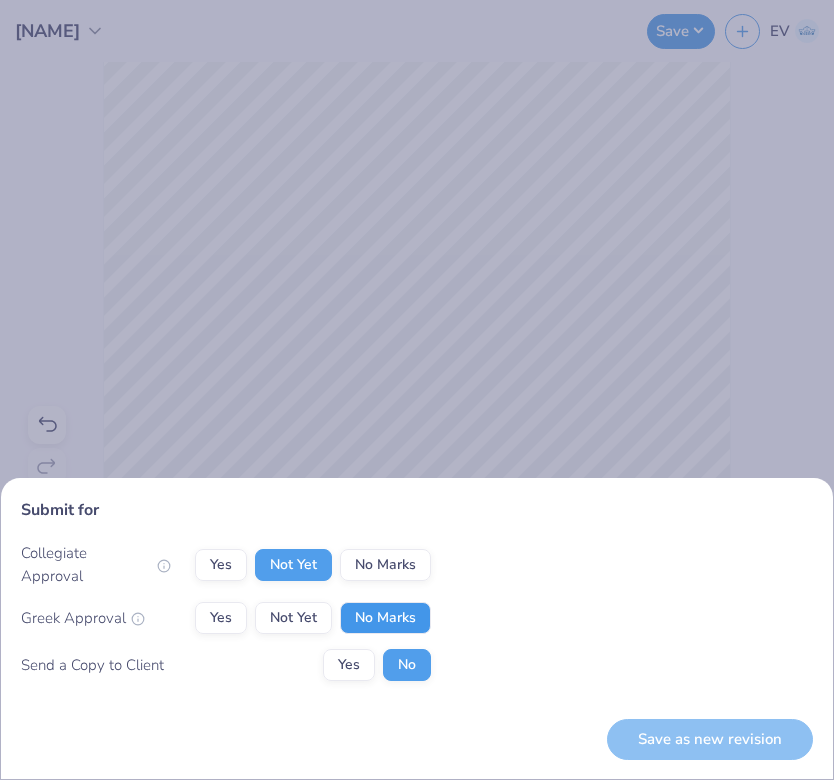 click on "No Marks" at bounding box center (385, 618) 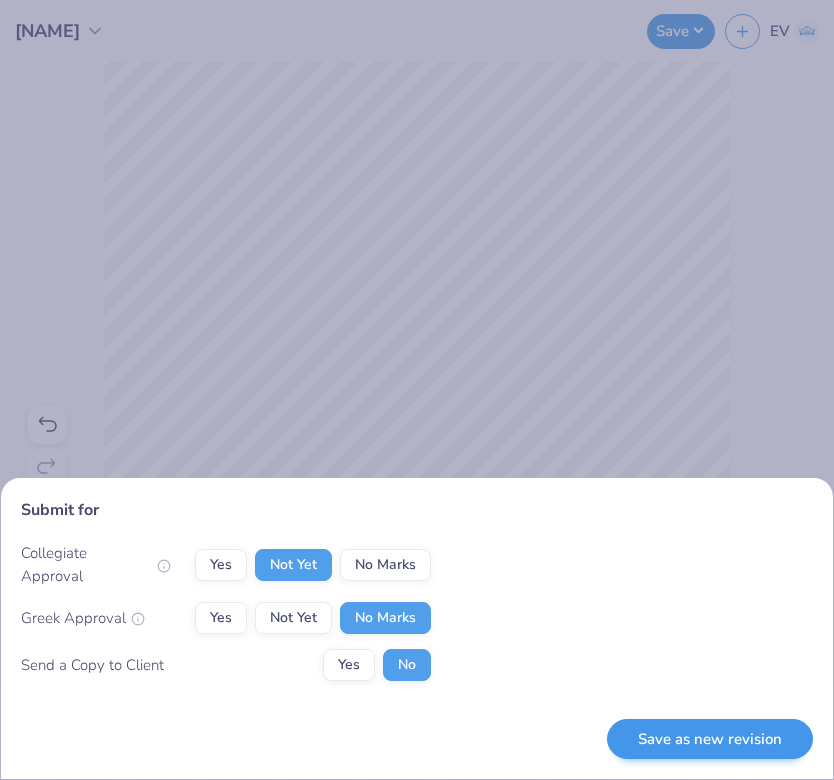 click on "Save as new revision" at bounding box center [710, 739] 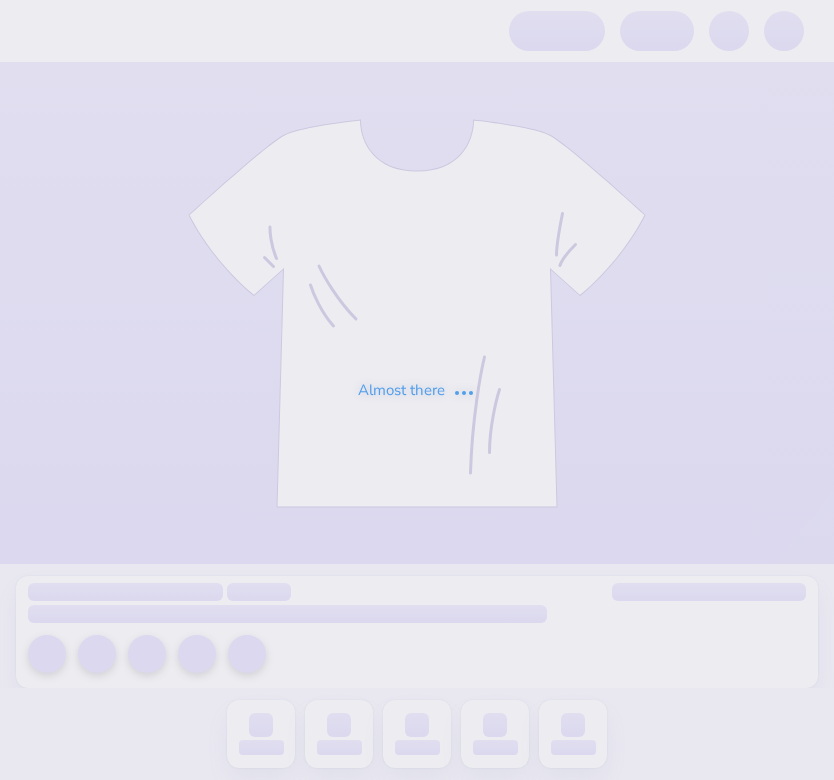 scroll, scrollTop: 0, scrollLeft: 0, axis: both 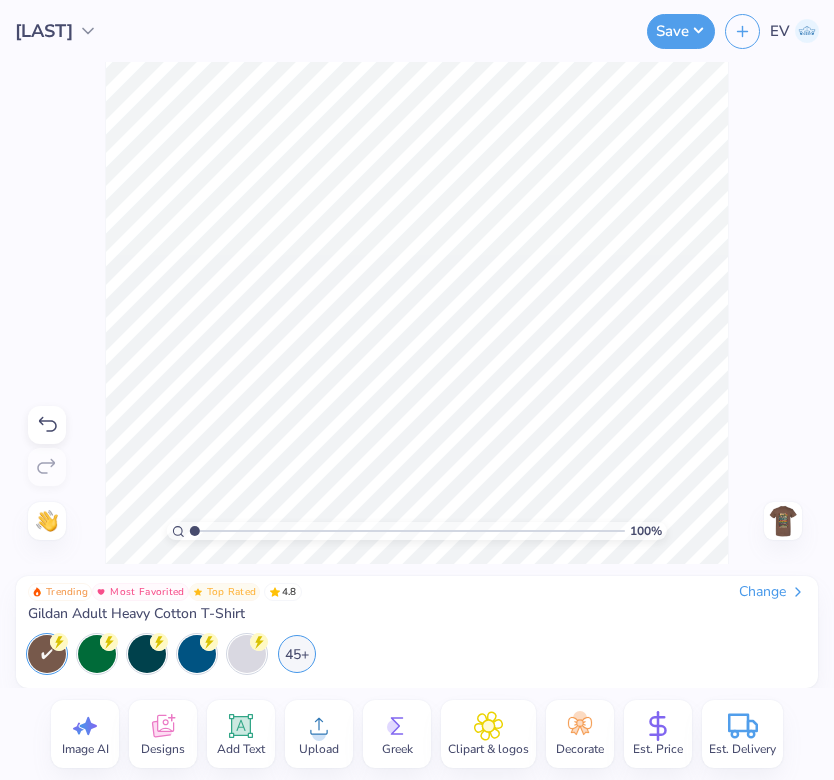 click at bounding box center [783, 521] 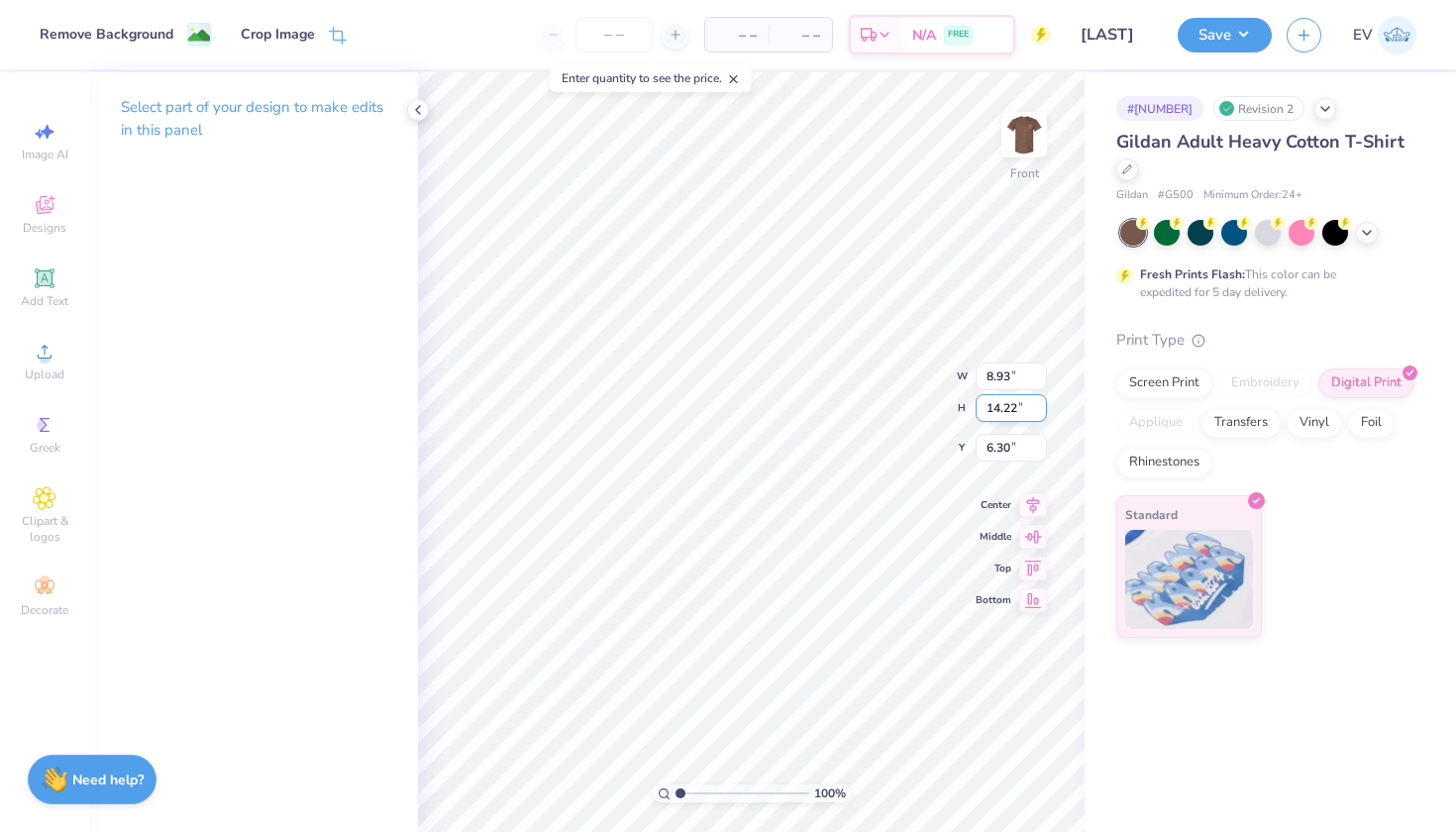 click on "100  % Front W 8.93 8.93 " H 14.22 14.22 " Y 6.30 6.30 " Center Middle Top Bottom" at bounding box center [751, 452] 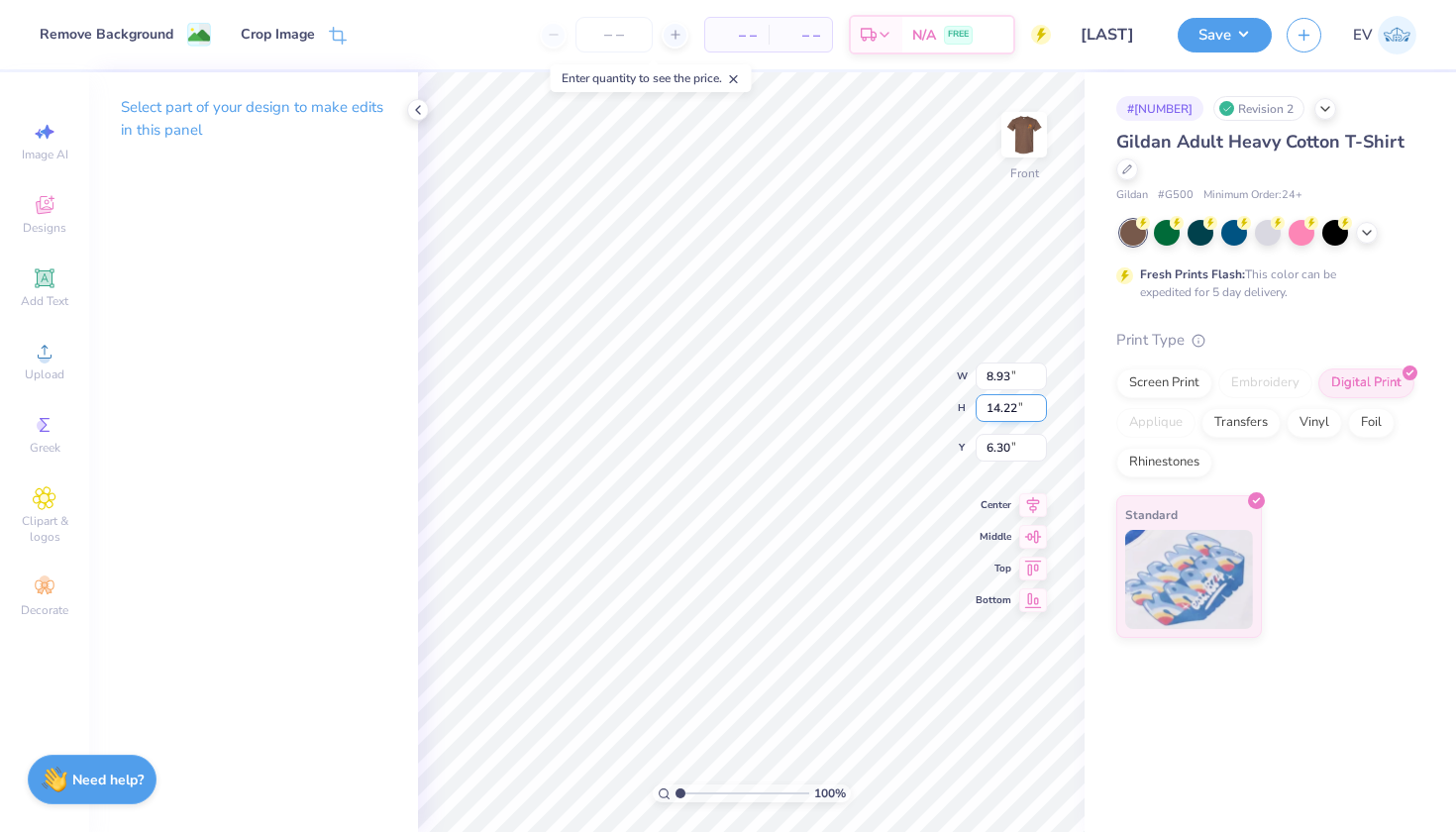 click on "14.22" at bounding box center [1011, 408] 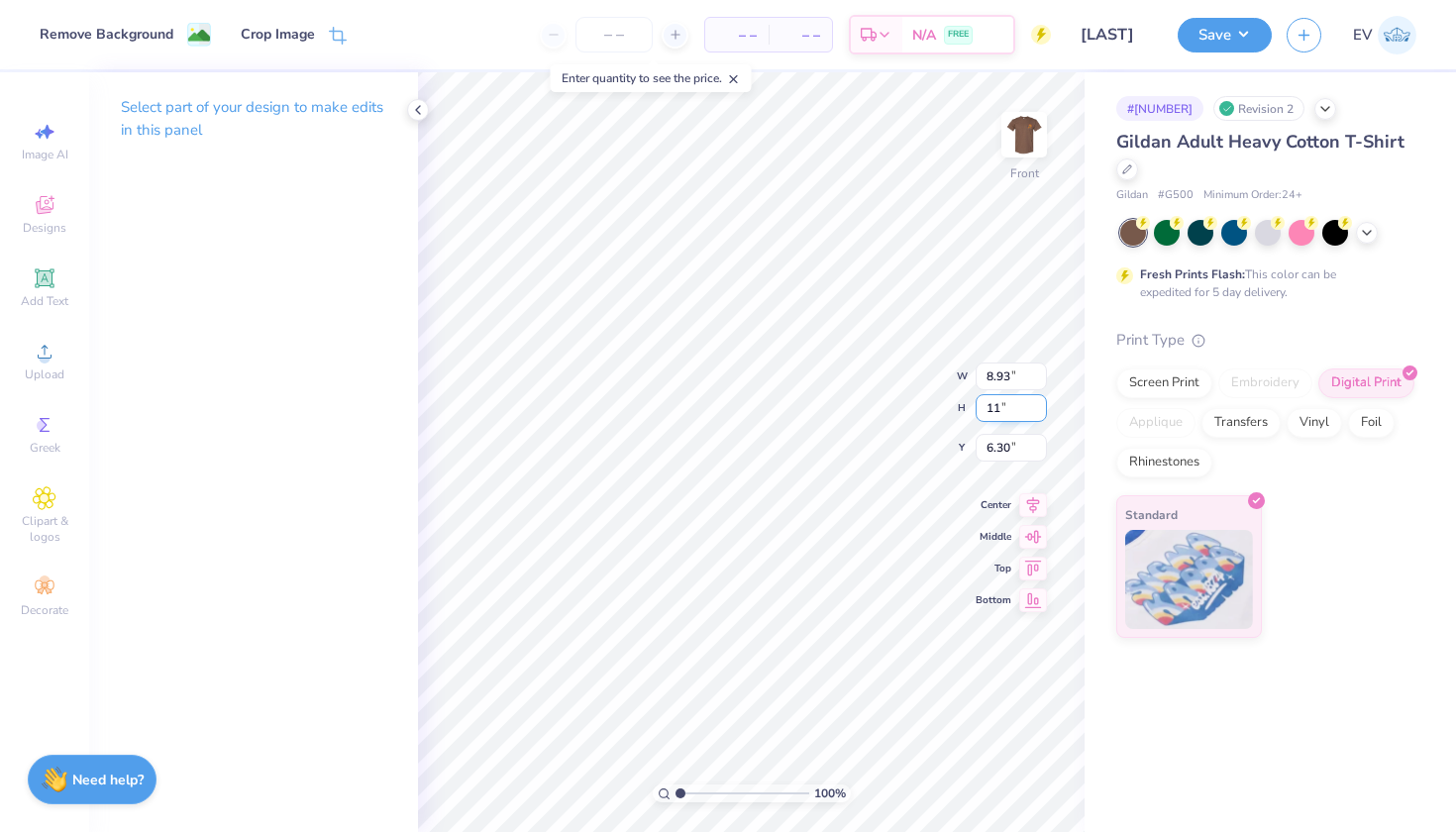 type on "11" 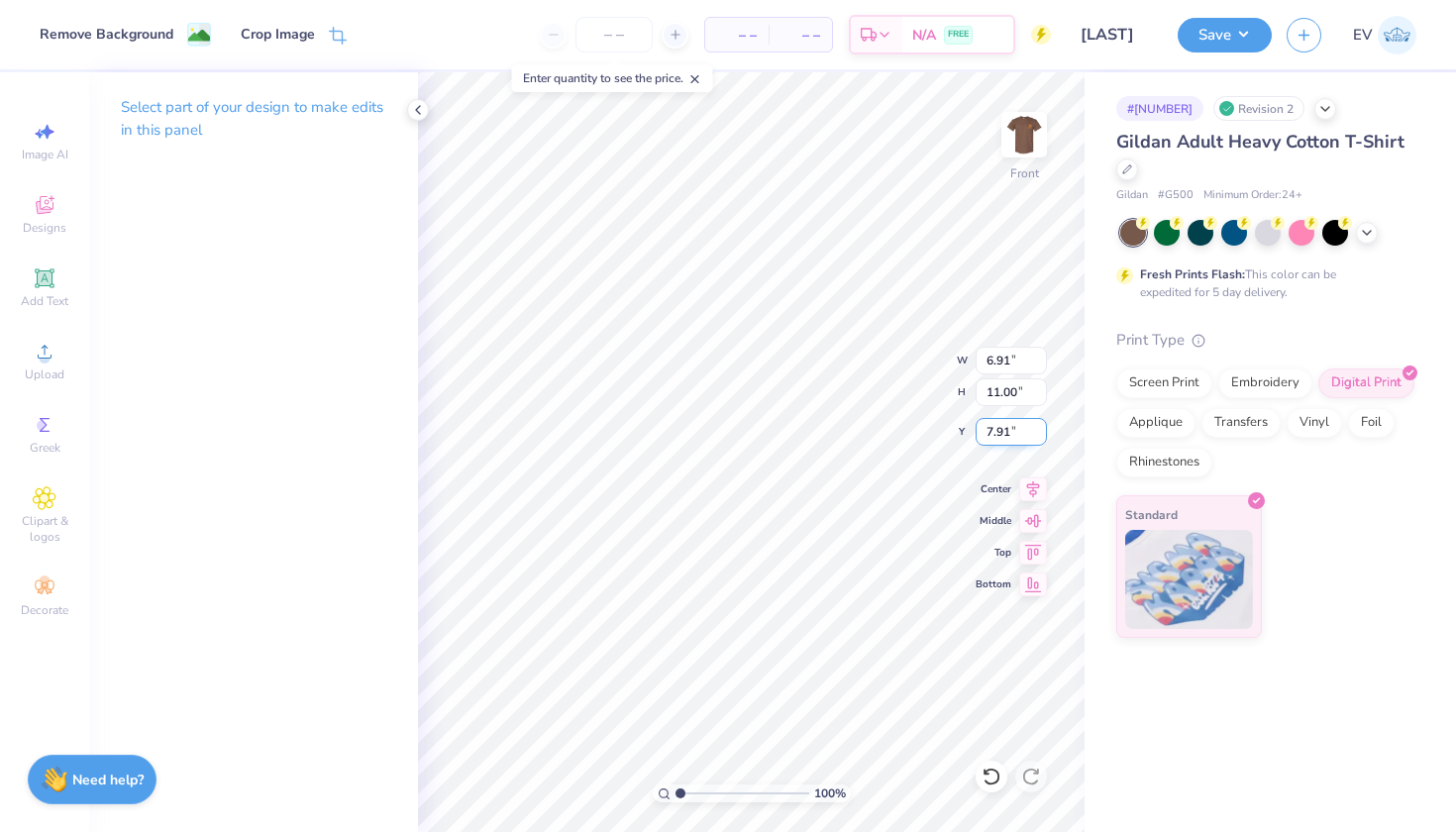 click on "7.91" at bounding box center (1011, 432) 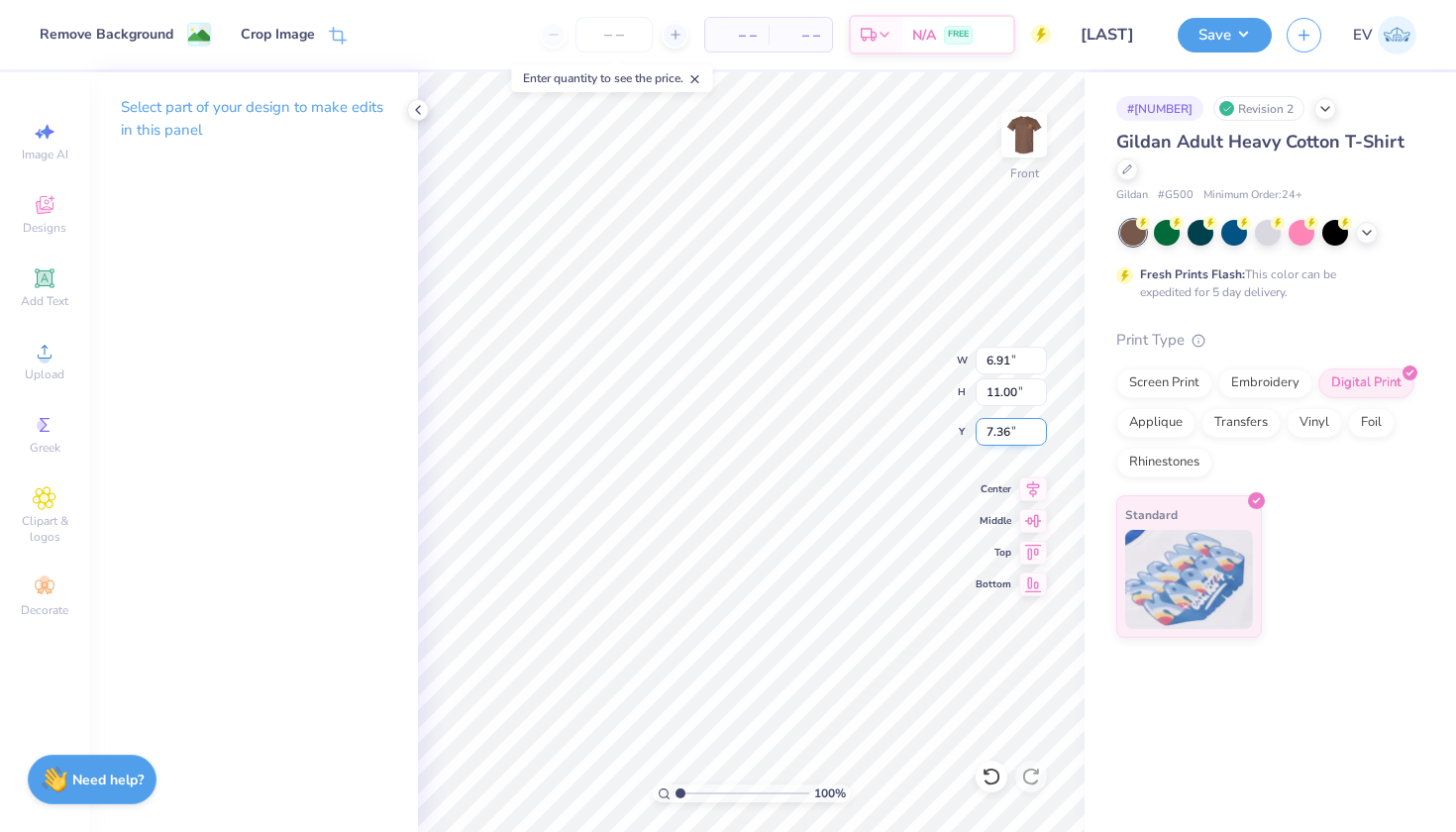 type on "7.36" 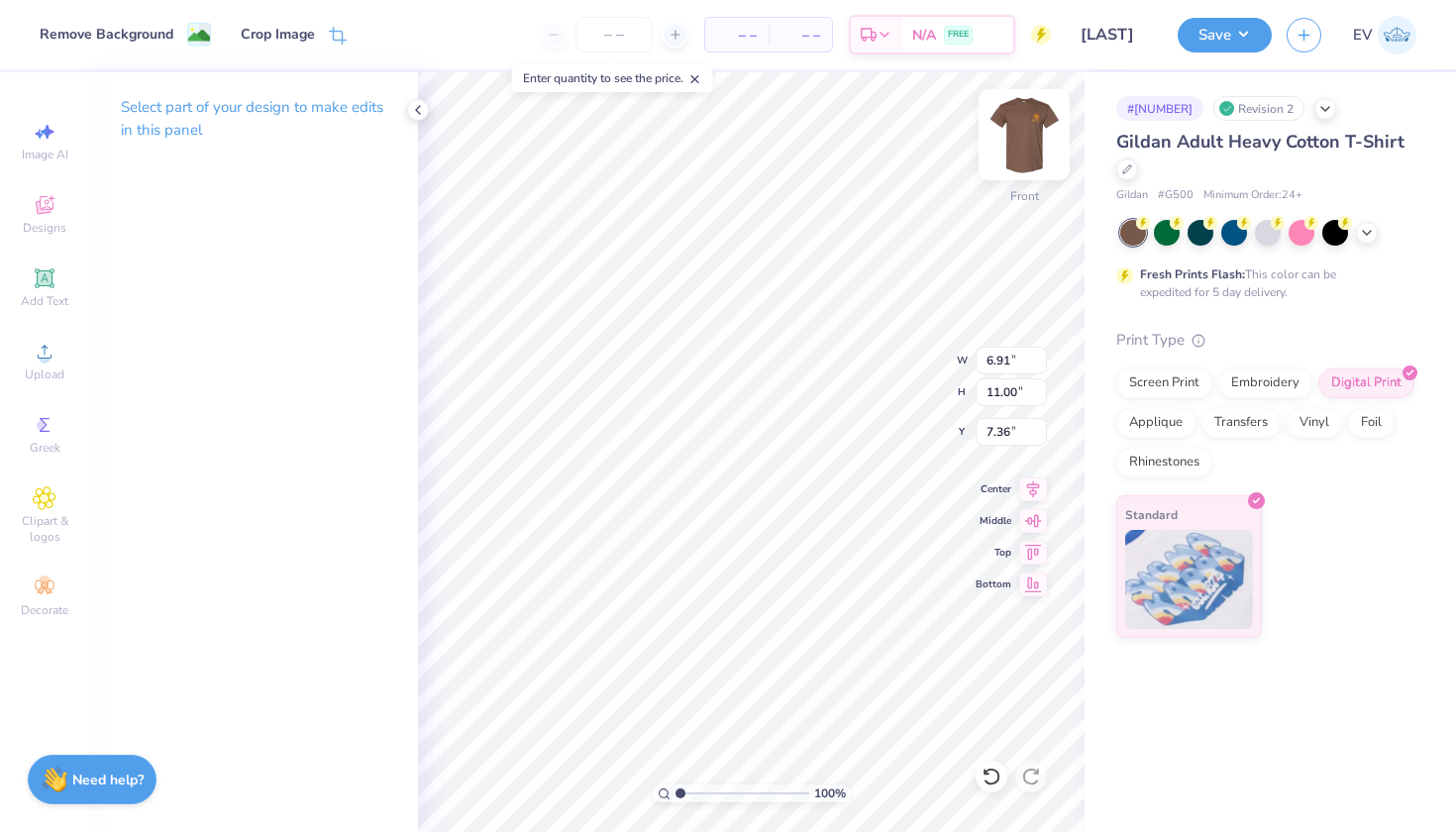 click at bounding box center (1024, 135) 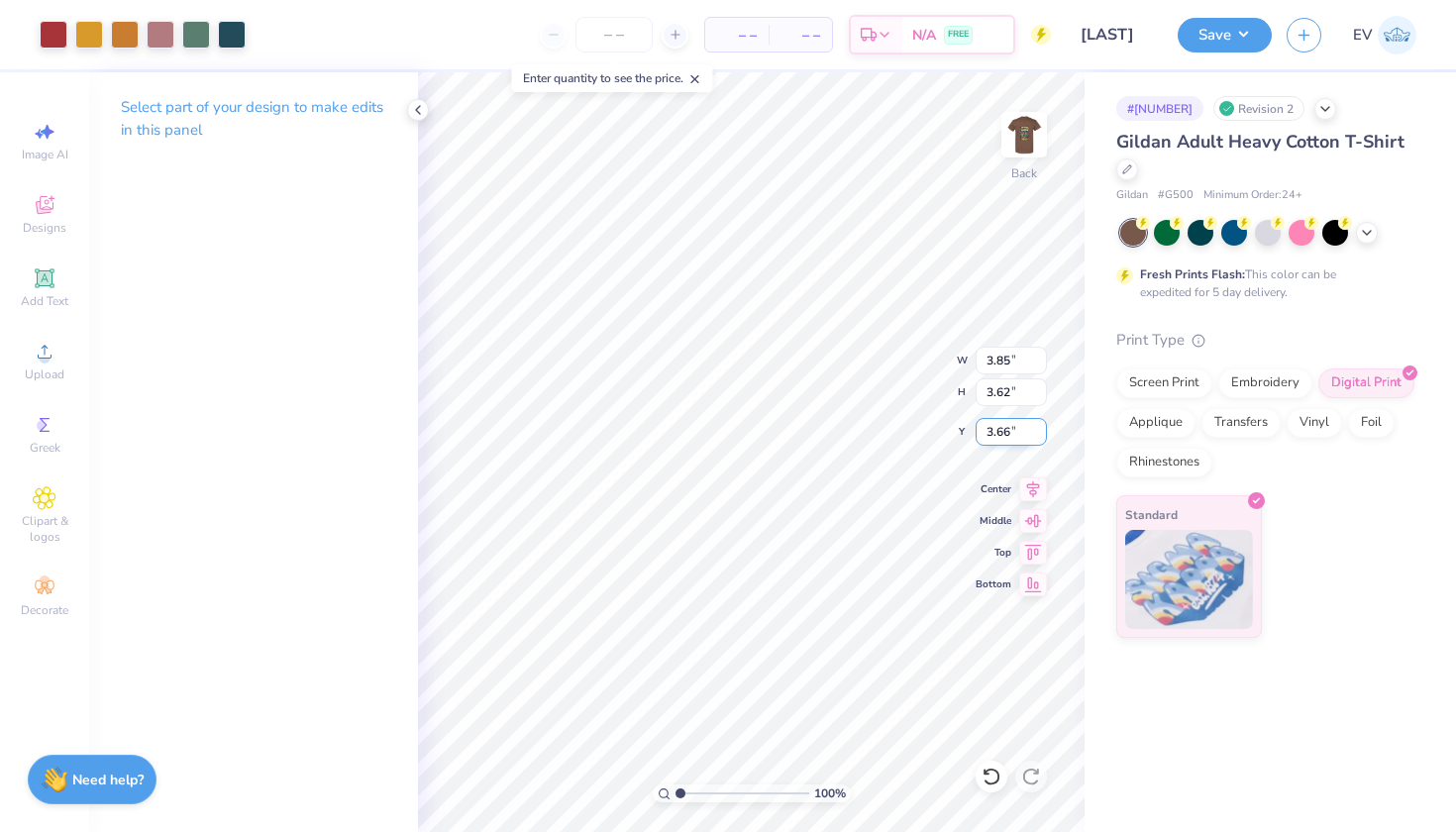 click on "3.66" at bounding box center (1011, 432) 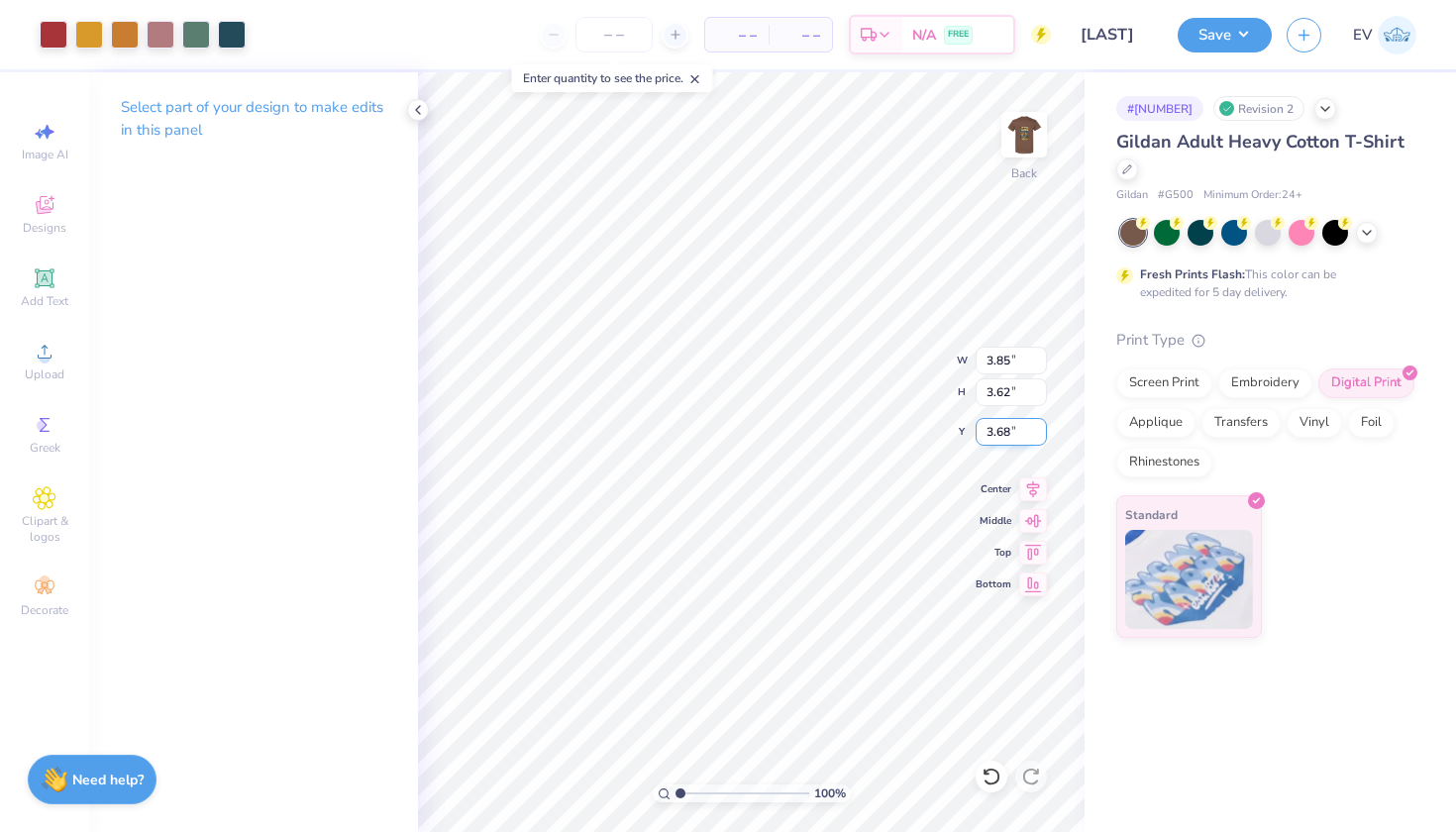 type on "3.68" 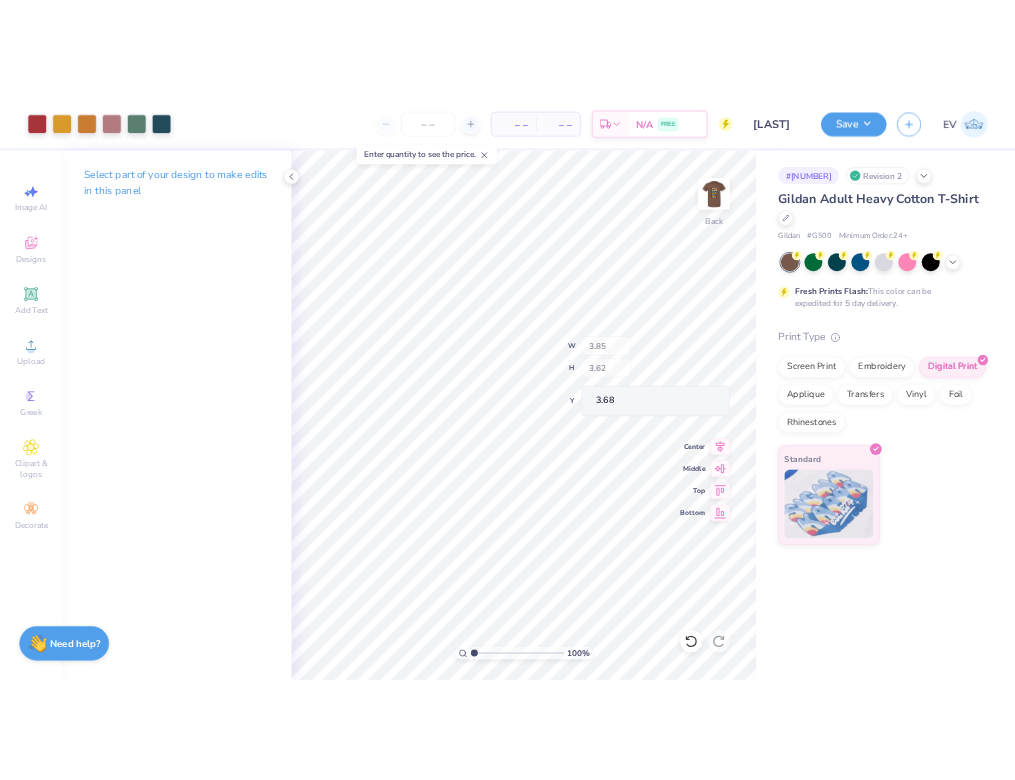 scroll, scrollTop: 0, scrollLeft: 47, axis: horizontal 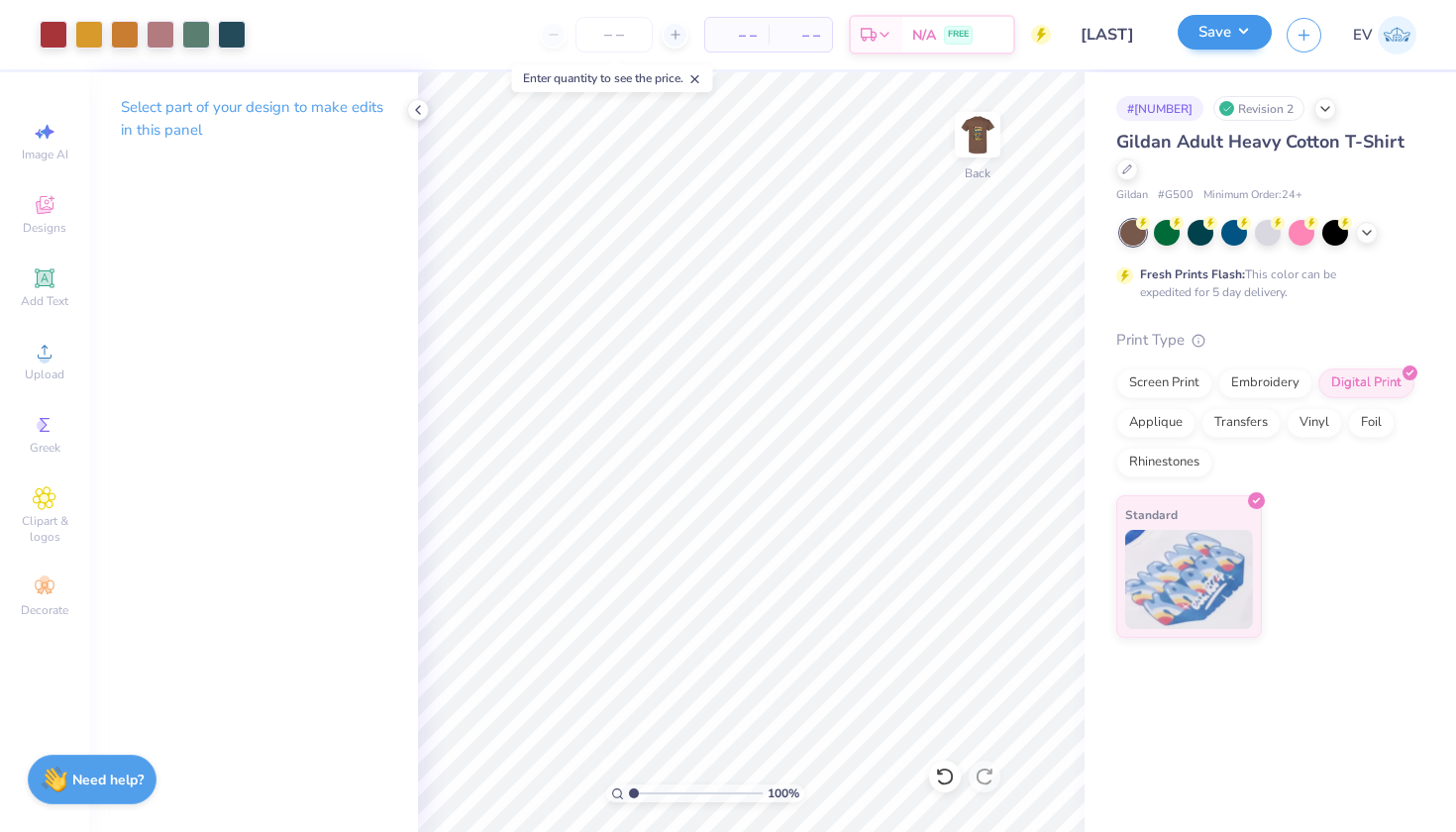 click on "Save" at bounding box center (1224, 32) 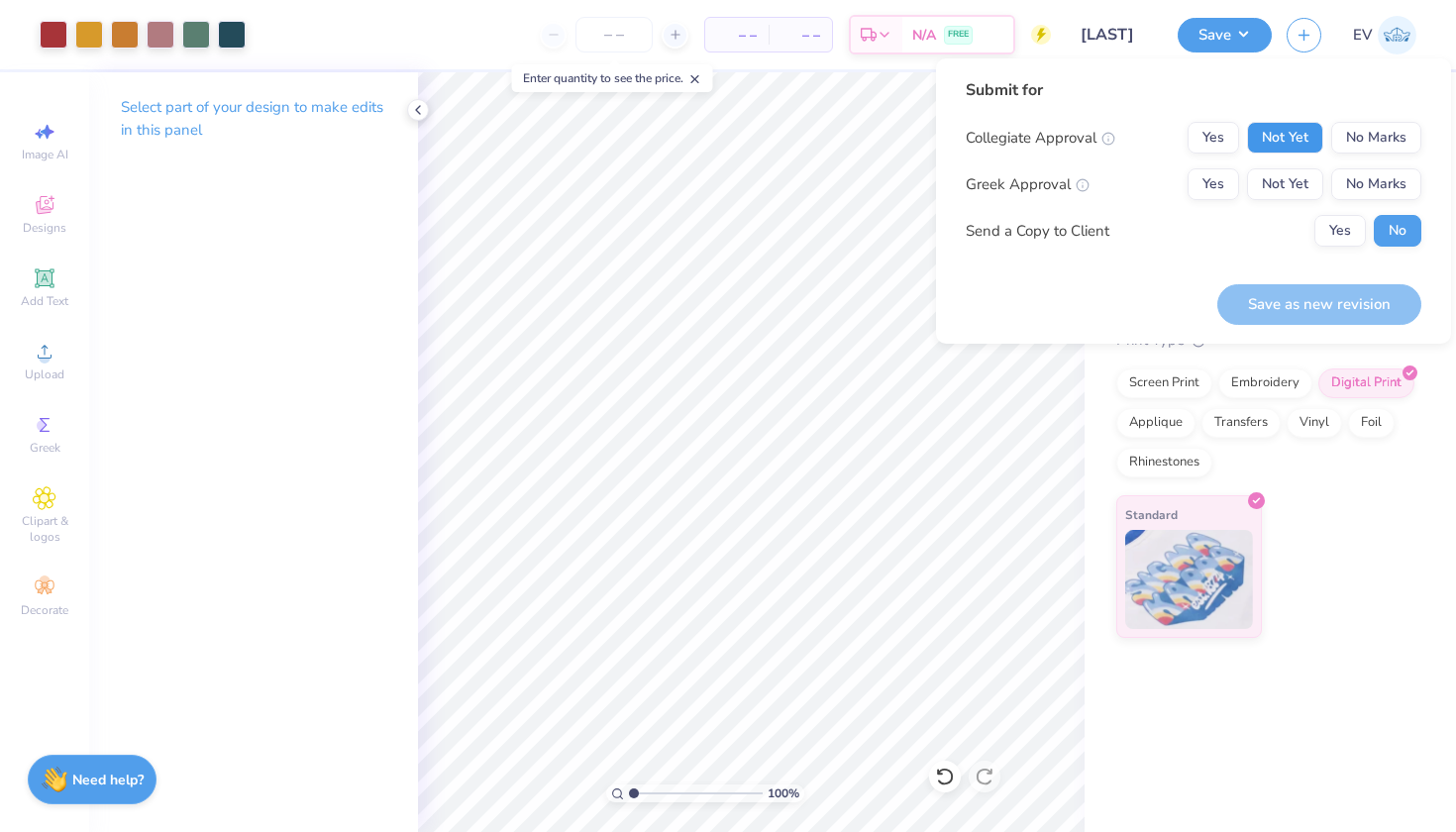 click on "Not Yet" at bounding box center [1285, 138] 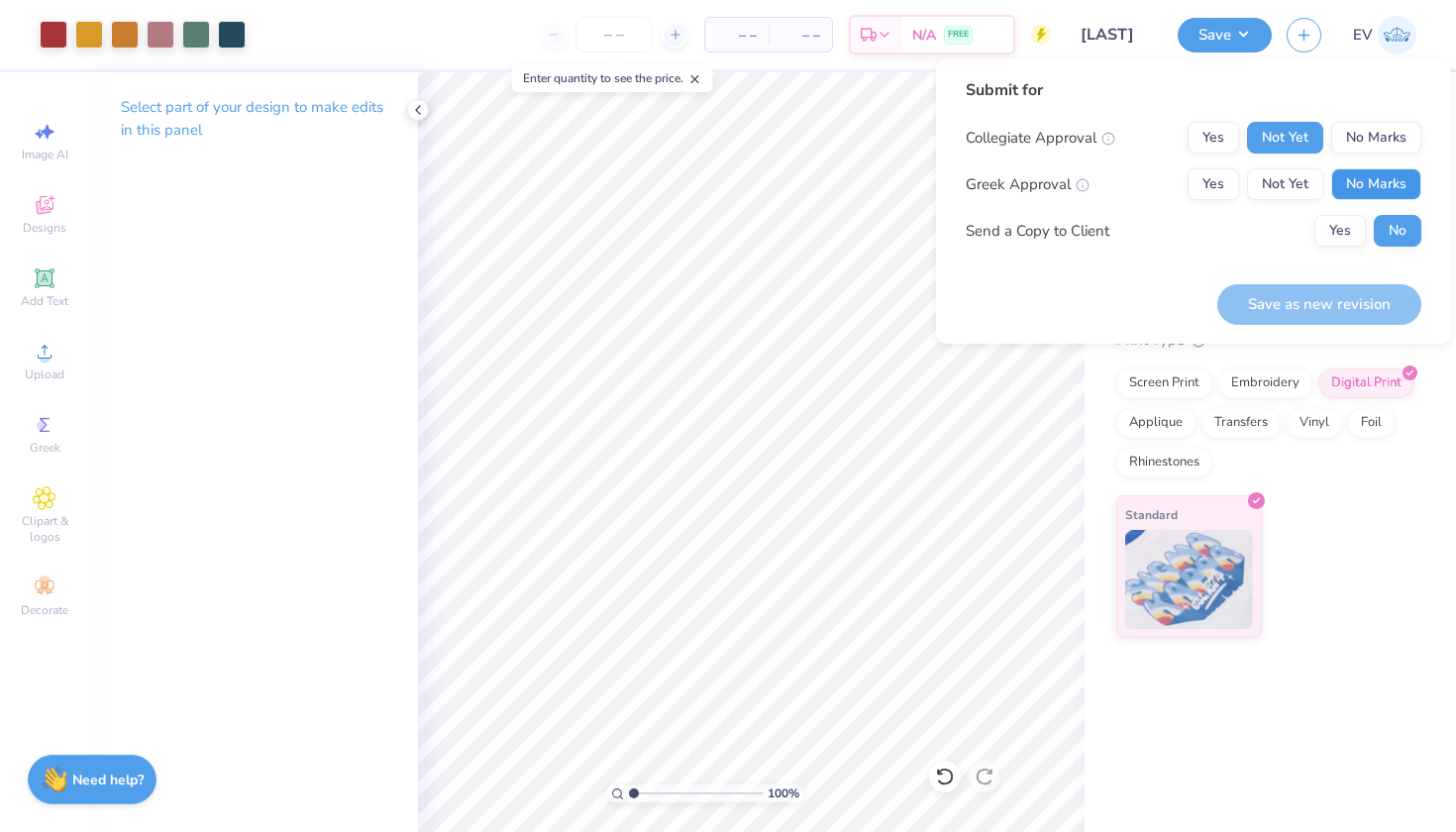 click on "No Marks" at bounding box center (1376, 184) 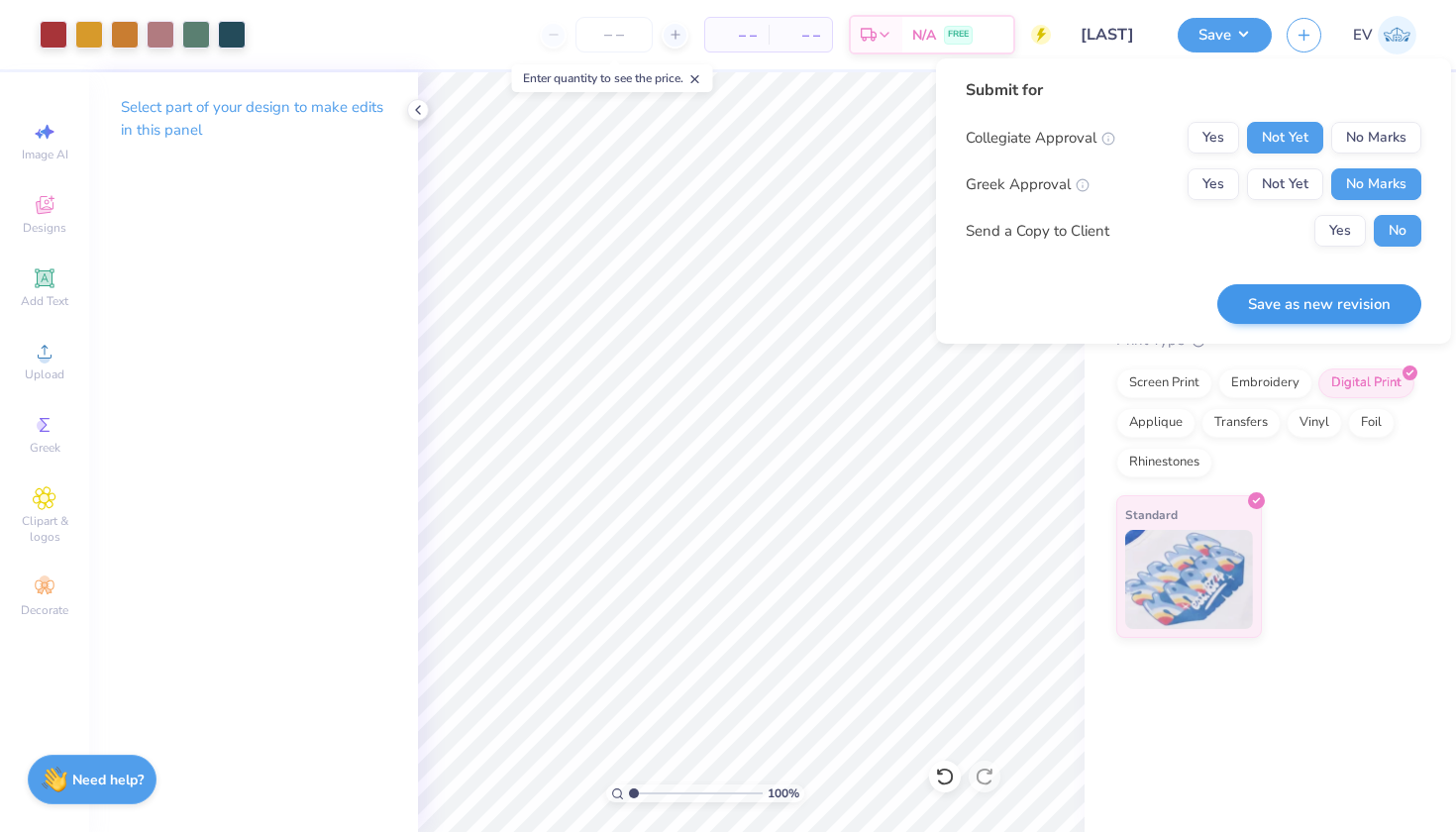 click on "Save as new revision" at bounding box center (1319, 304) 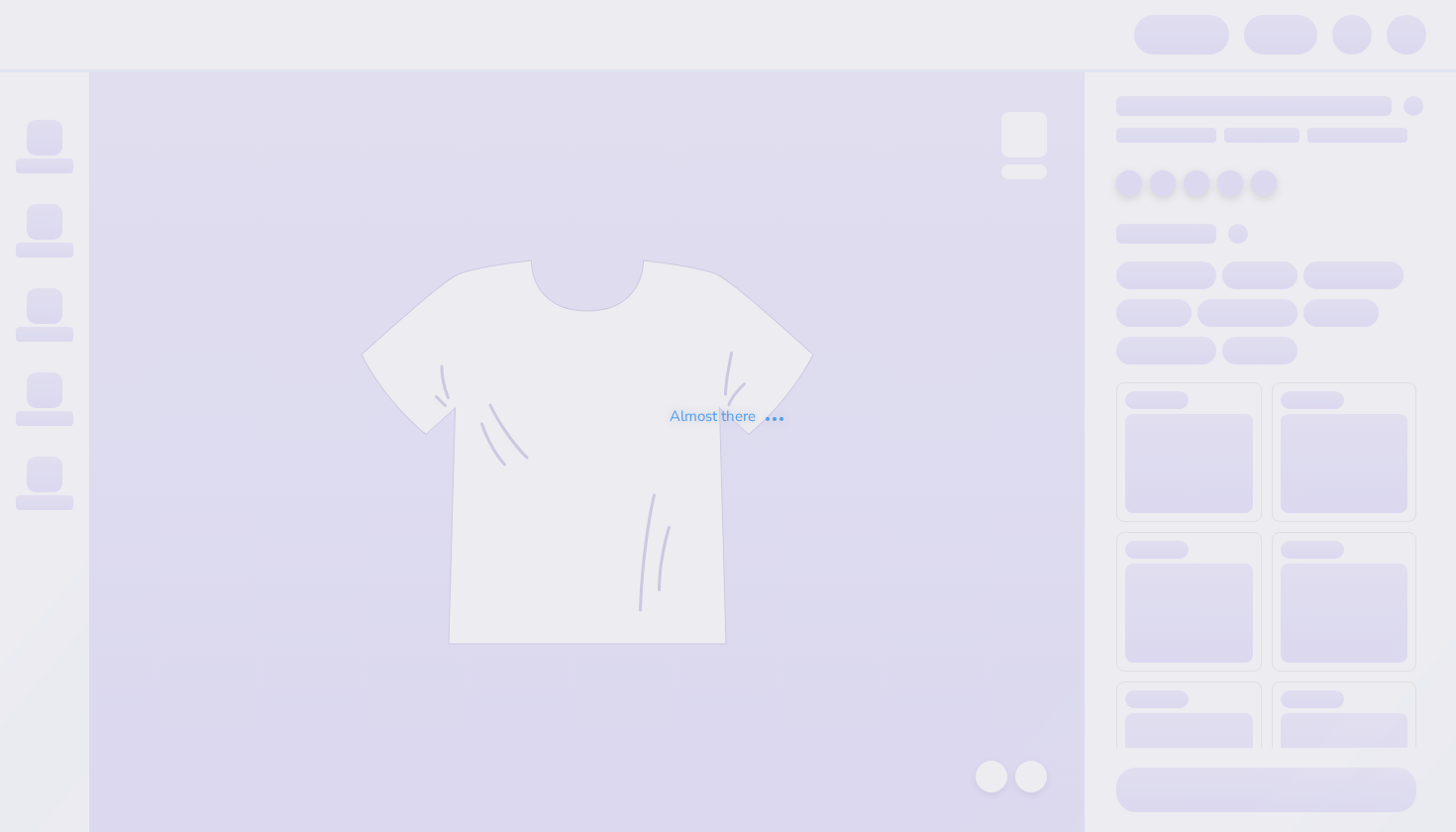 scroll, scrollTop: 0, scrollLeft: 0, axis: both 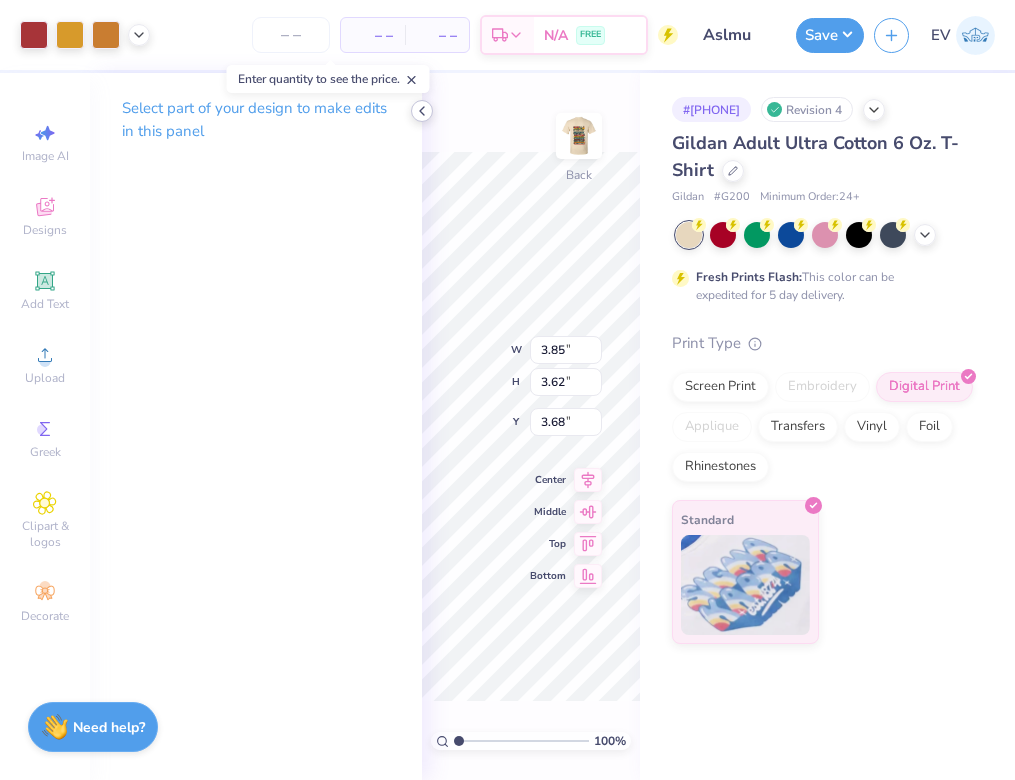 click 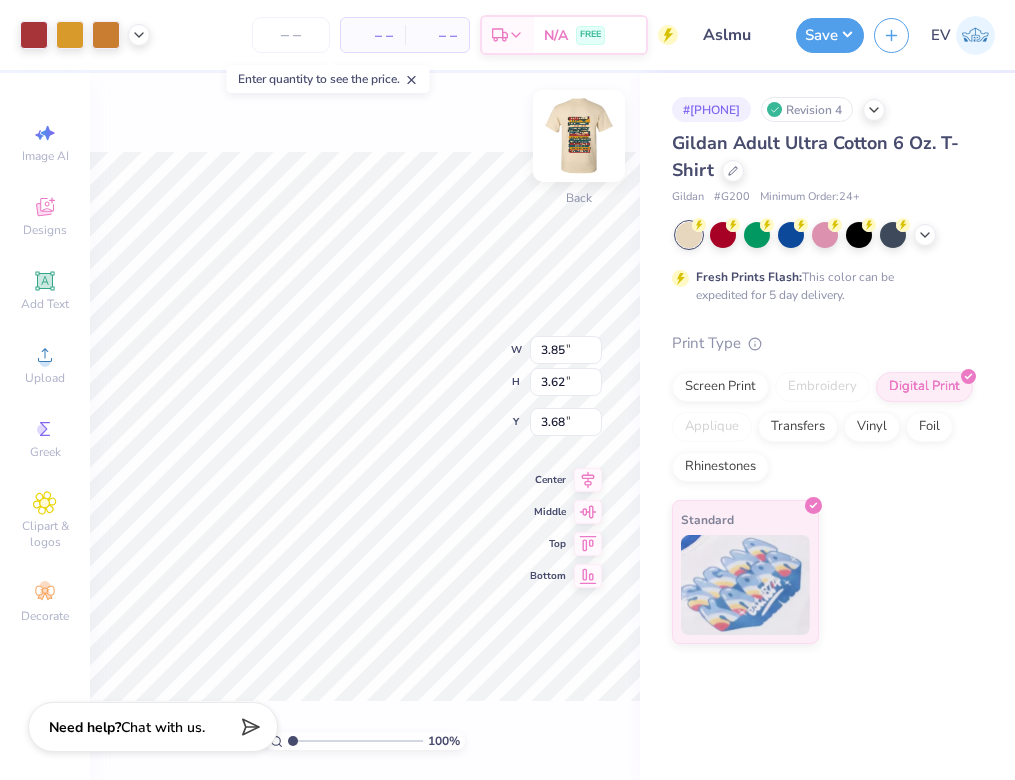 click at bounding box center [579, 136] 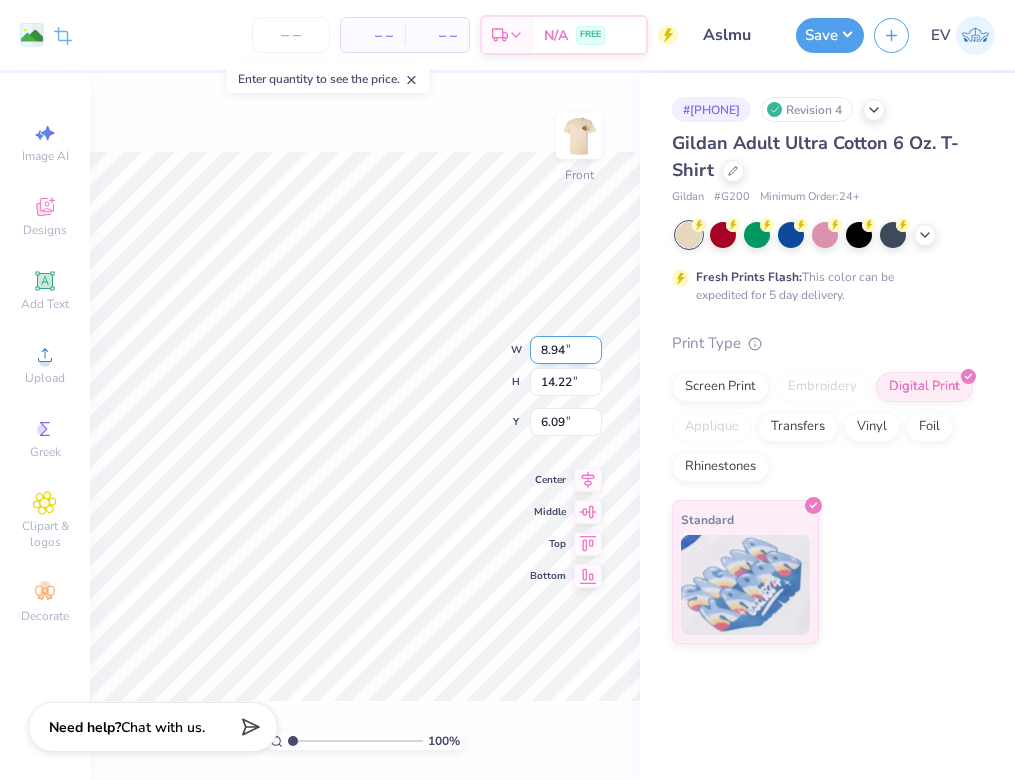 click on "100  % Front W 8.94 8.94 " H 14.22 14.22 " Y 6.09 6.09 " Center Middle Top Bottom" at bounding box center [365, 426] 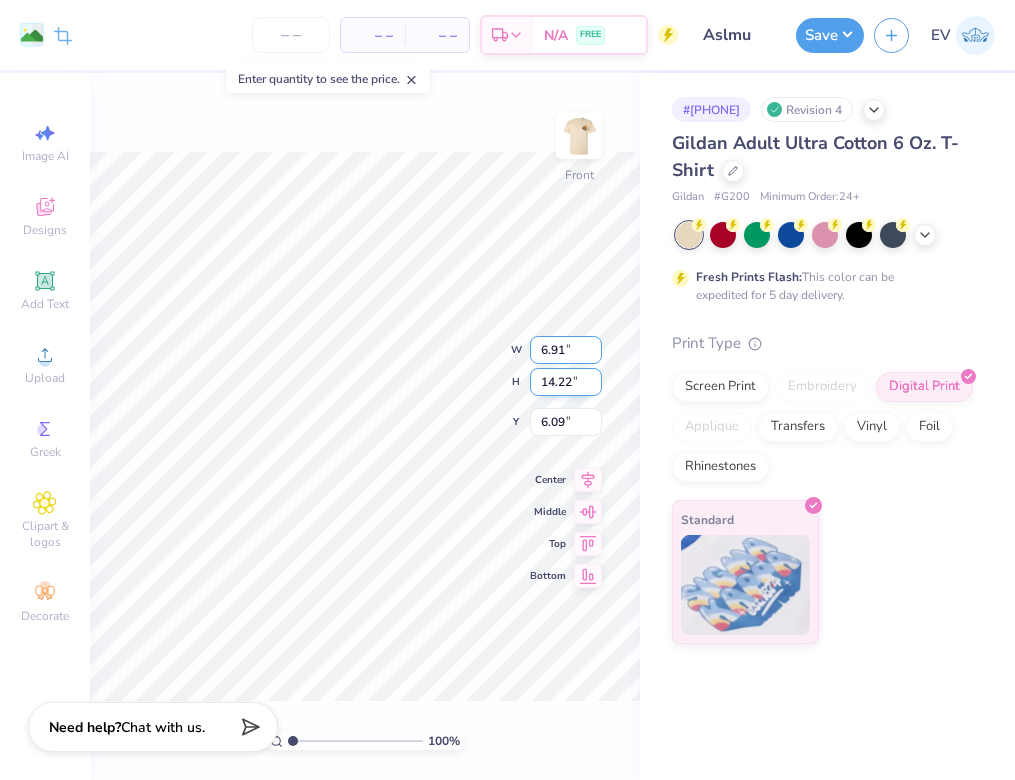 type on "6.91" 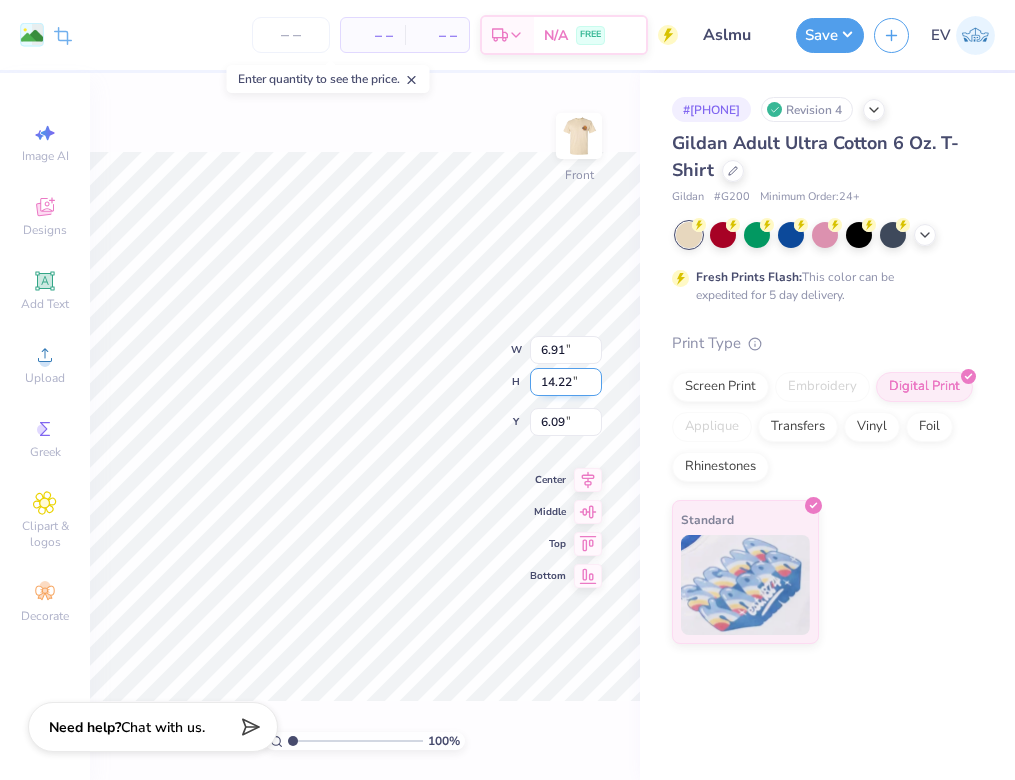 click on "14.22" at bounding box center [566, 382] 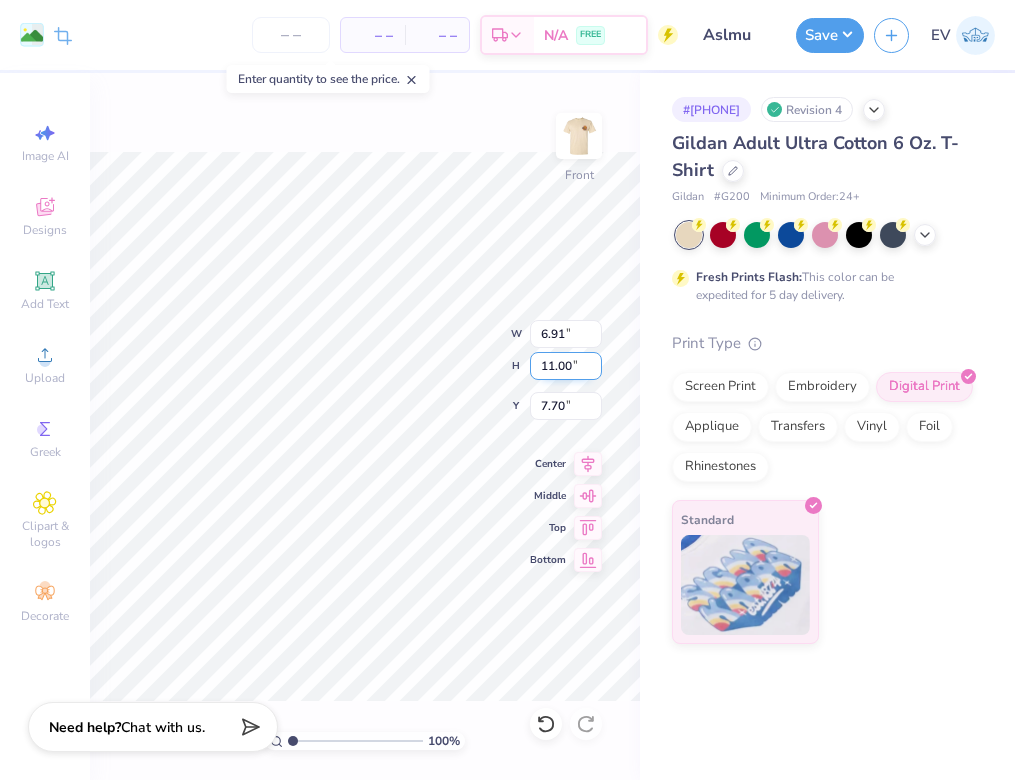 click on "11.00" at bounding box center (566, 366) 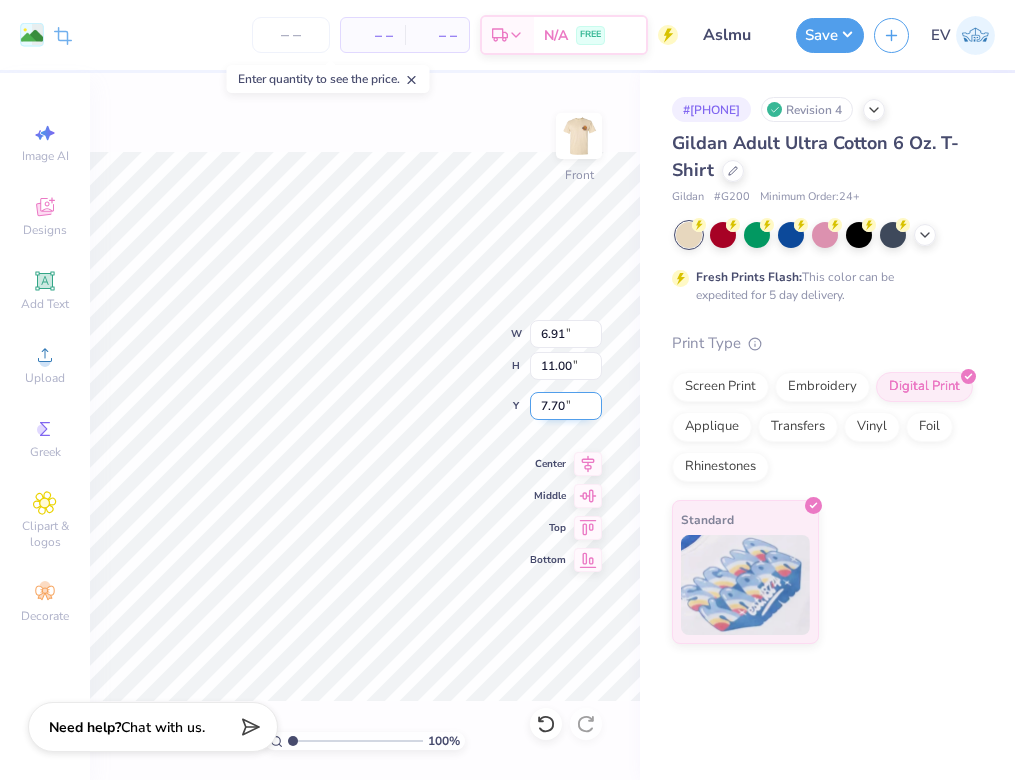 click on "7.70" at bounding box center (566, 406) 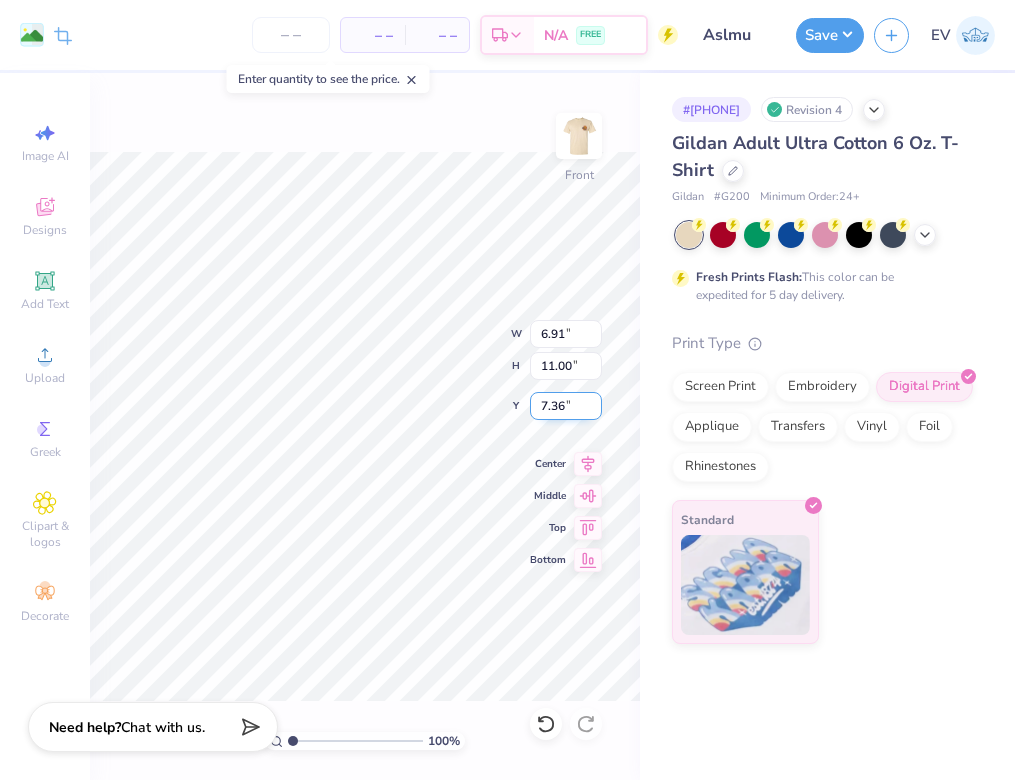 type on "7.36" 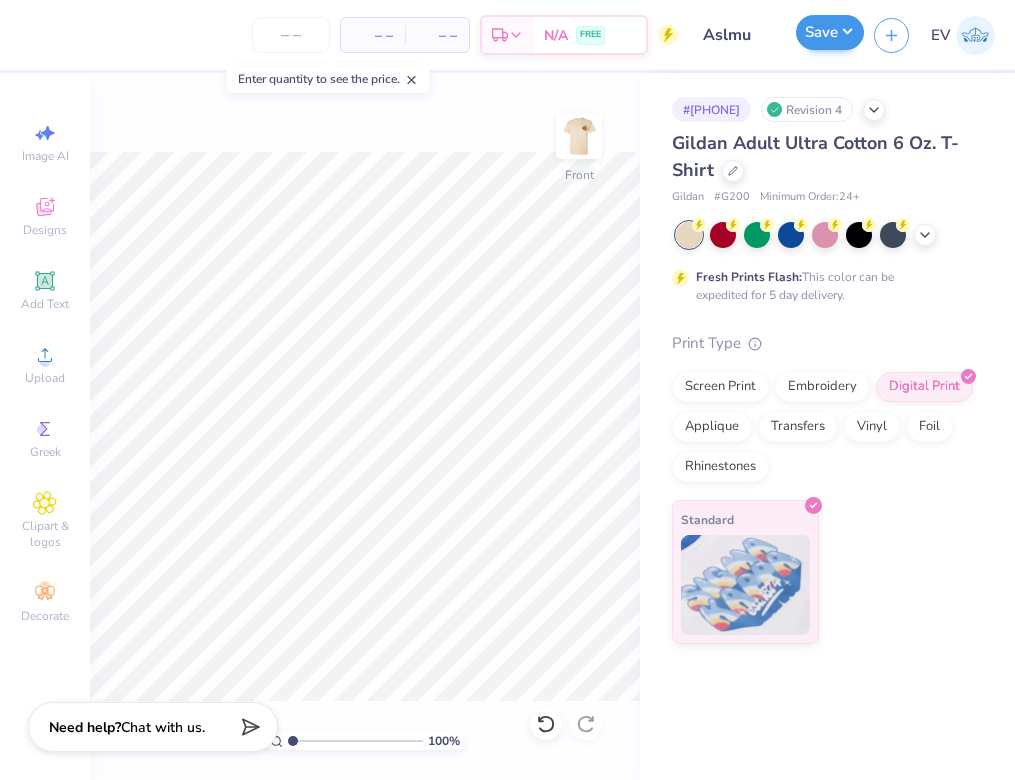 click on "Save" at bounding box center (830, 32) 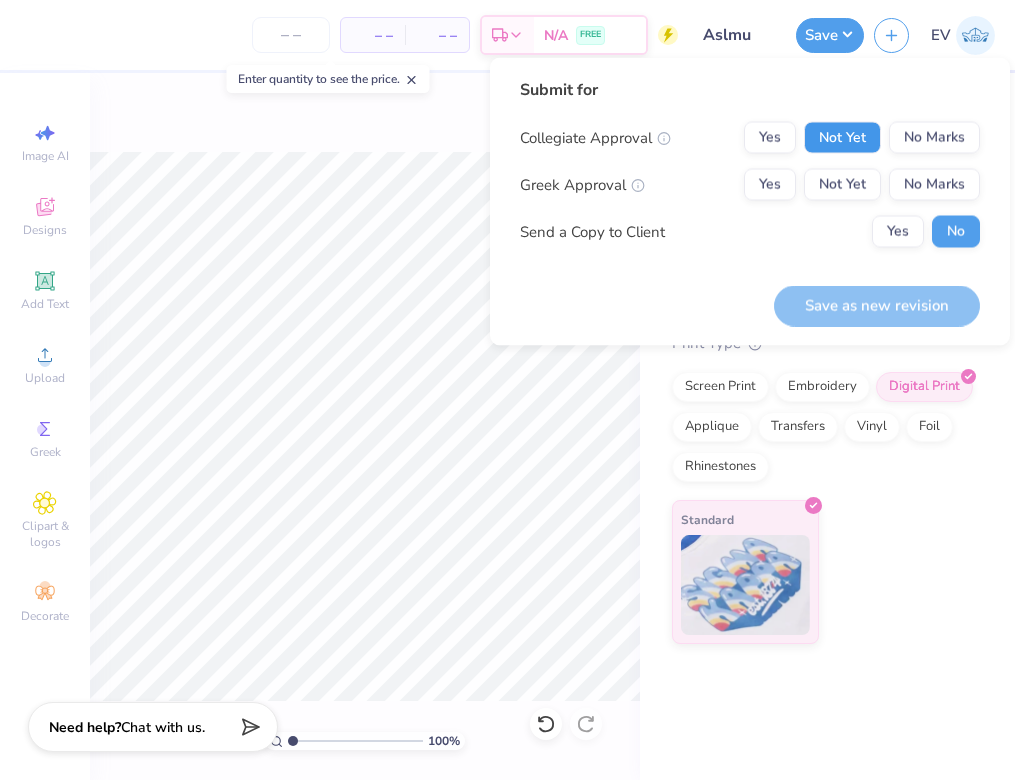 click on "Not Yet" at bounding box center [842, 138] 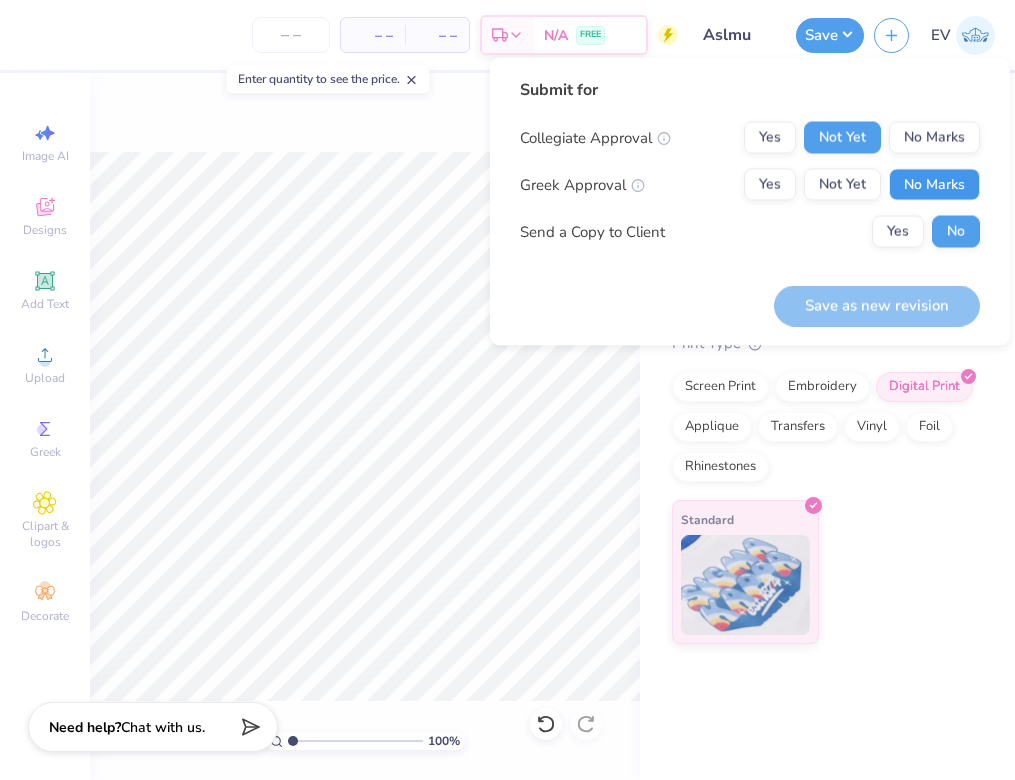 click on "No Marks" at bounding box center [934, 185] 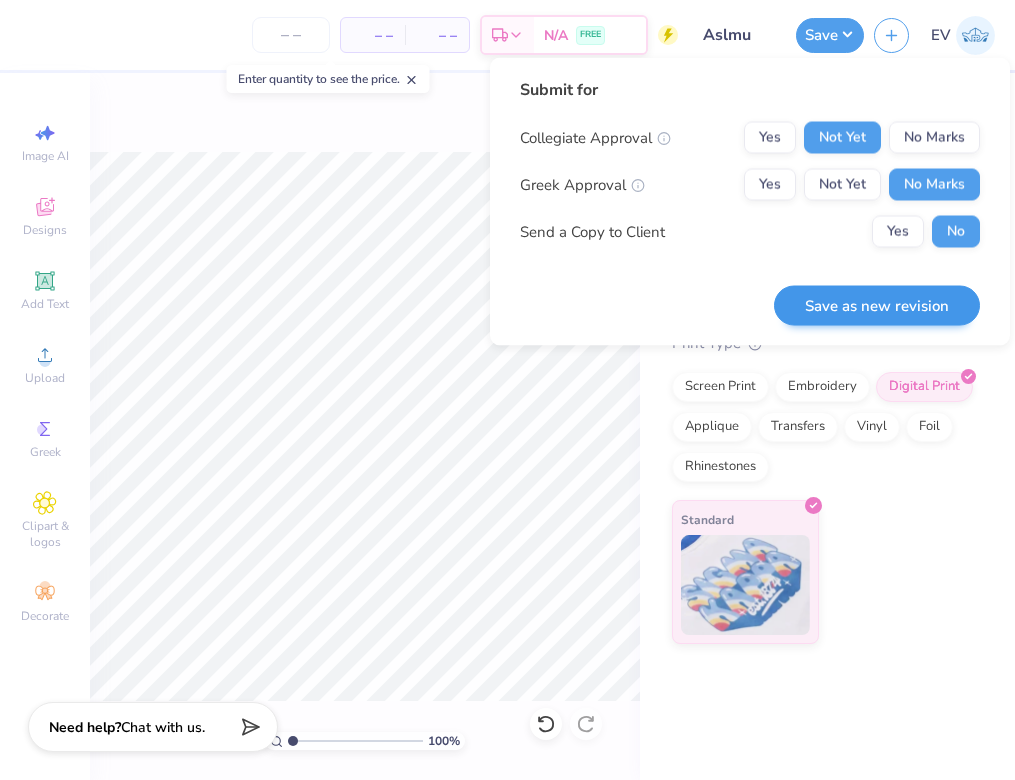 click on "Save as new revision" at bounding box center (877, 305) 